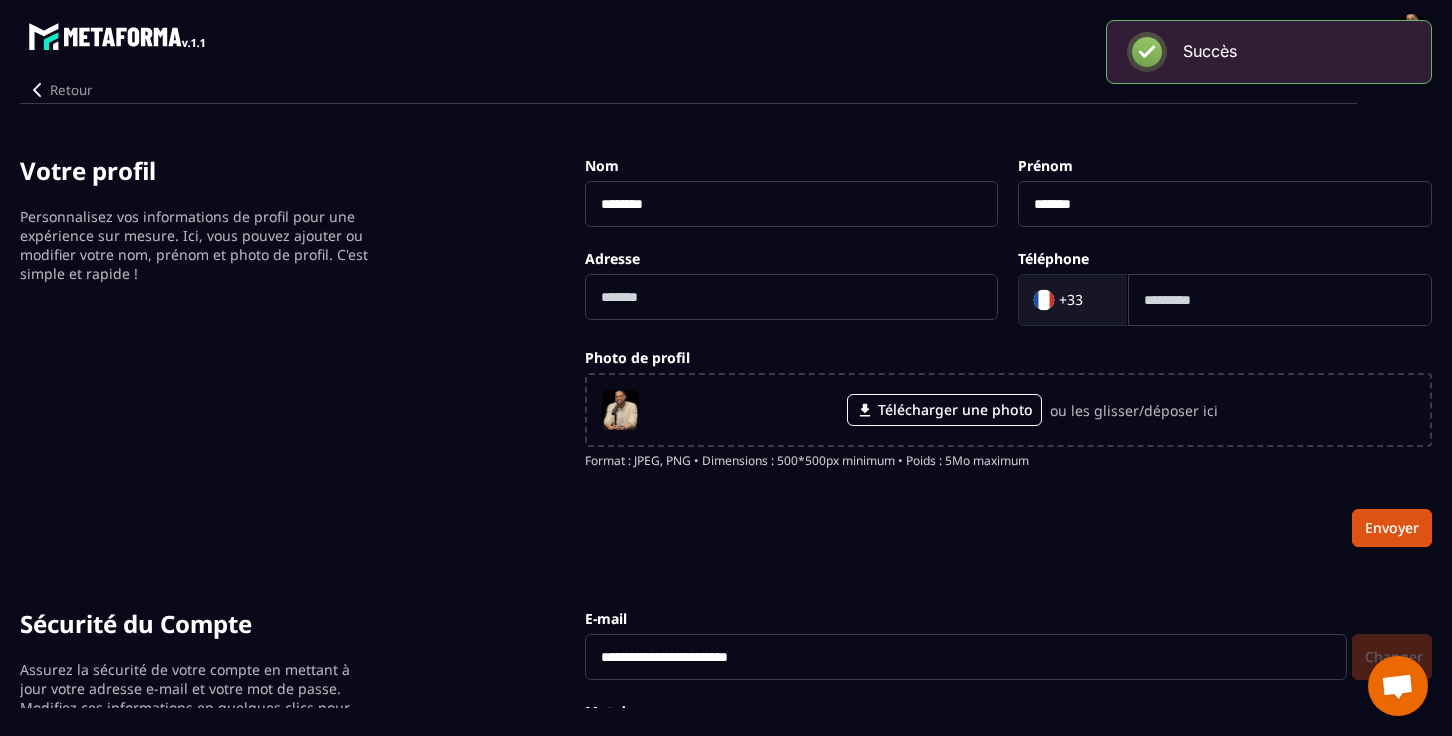scroll, scrollTop: 0, scrollLeft: 0, axis: both 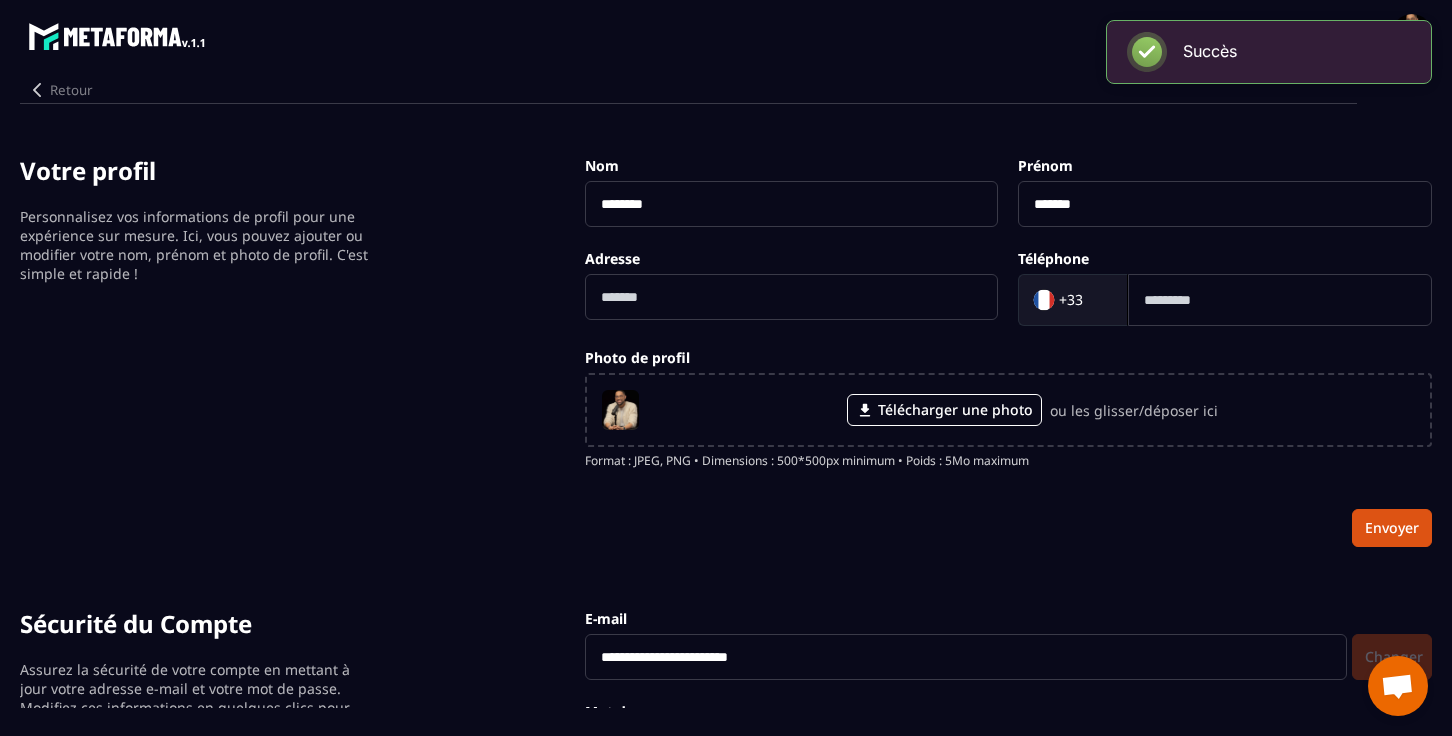 click on "Retour" at bounding box center [60, 90] 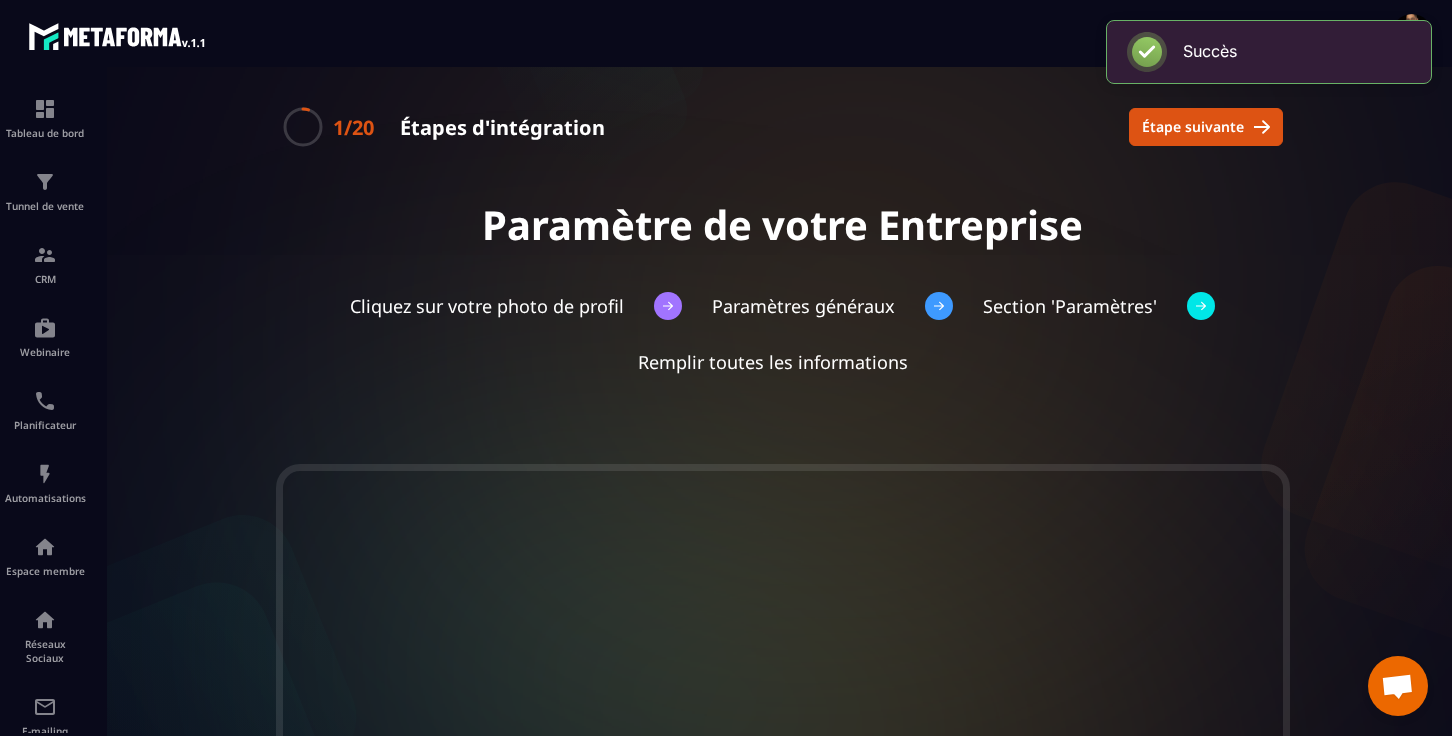 click at bounding box center [668, 306] 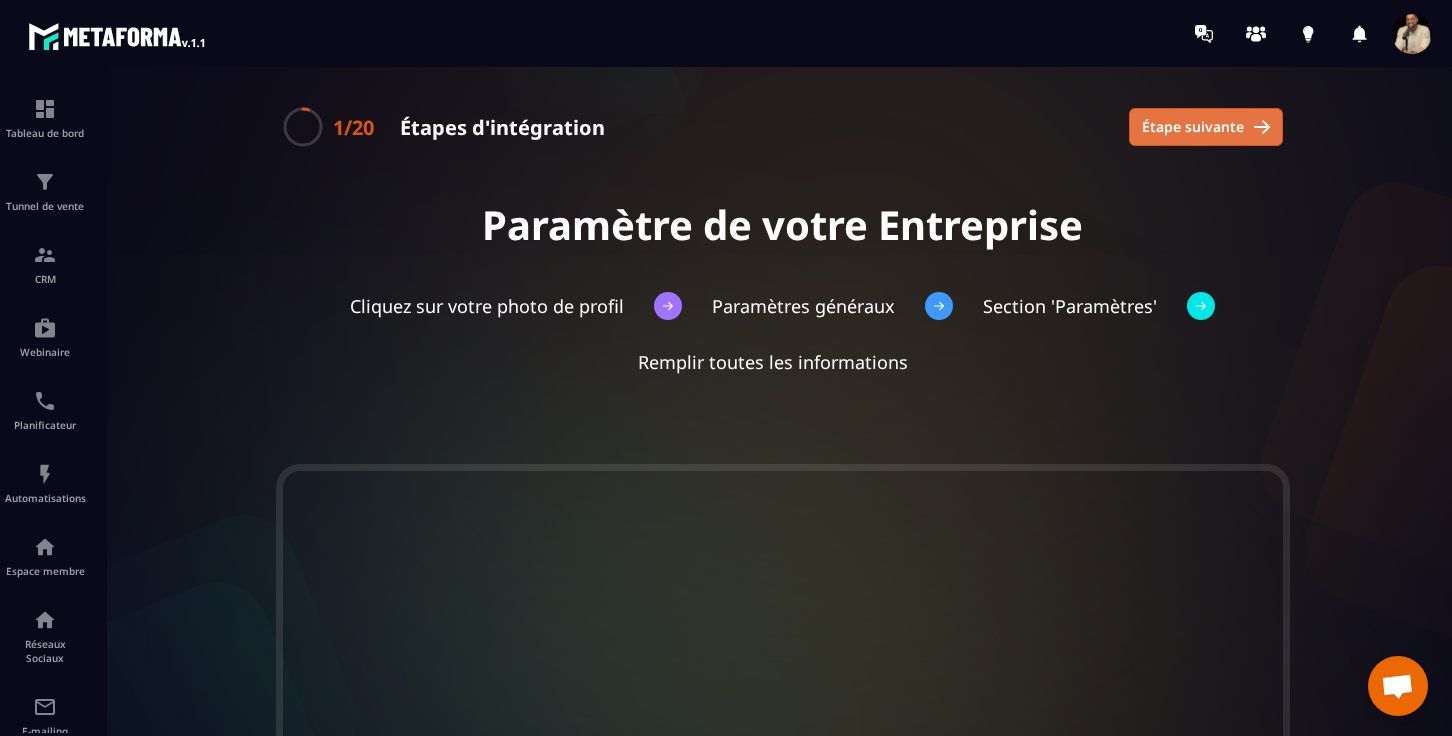 click on "Étape suivante" at bounding box center [1193, 127] 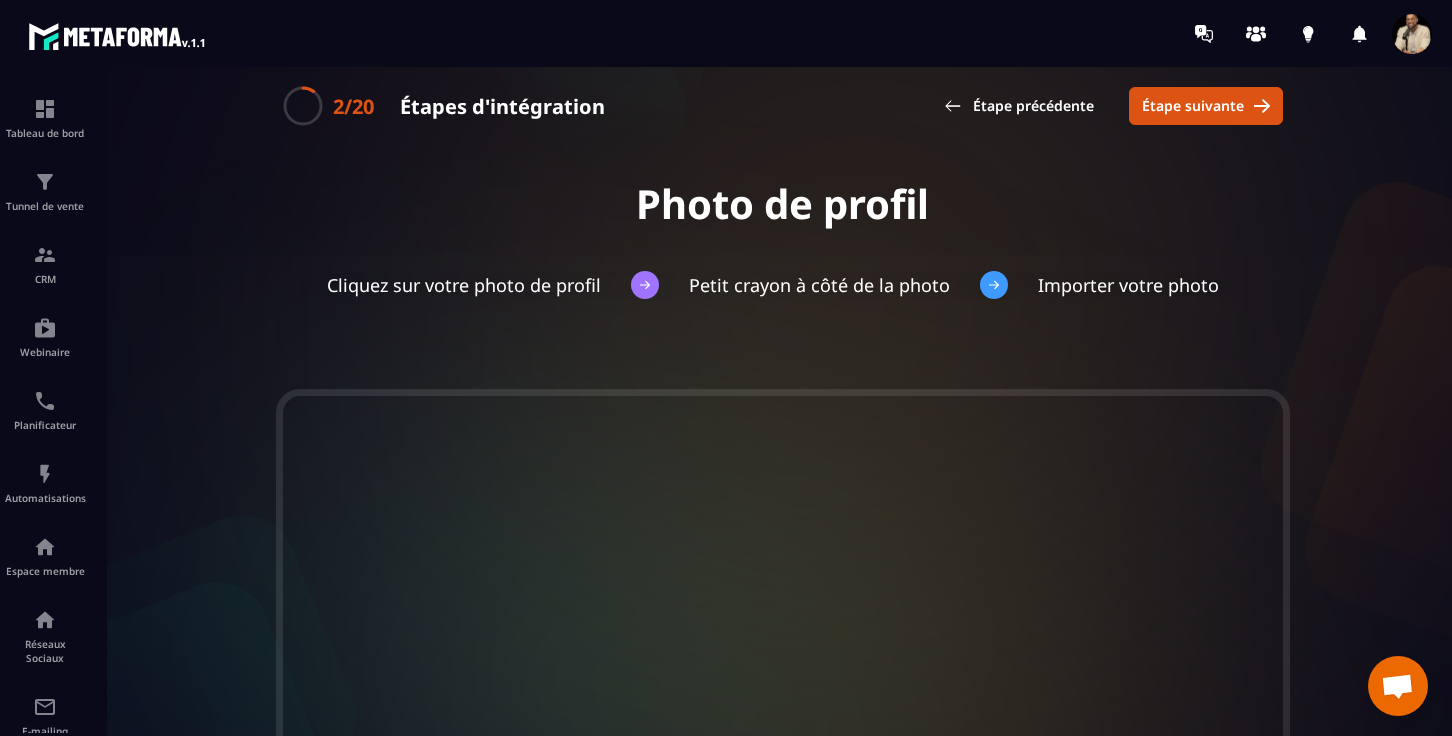 scroll, scrollTop: 22, scrollLeft: 0, axis: vertical 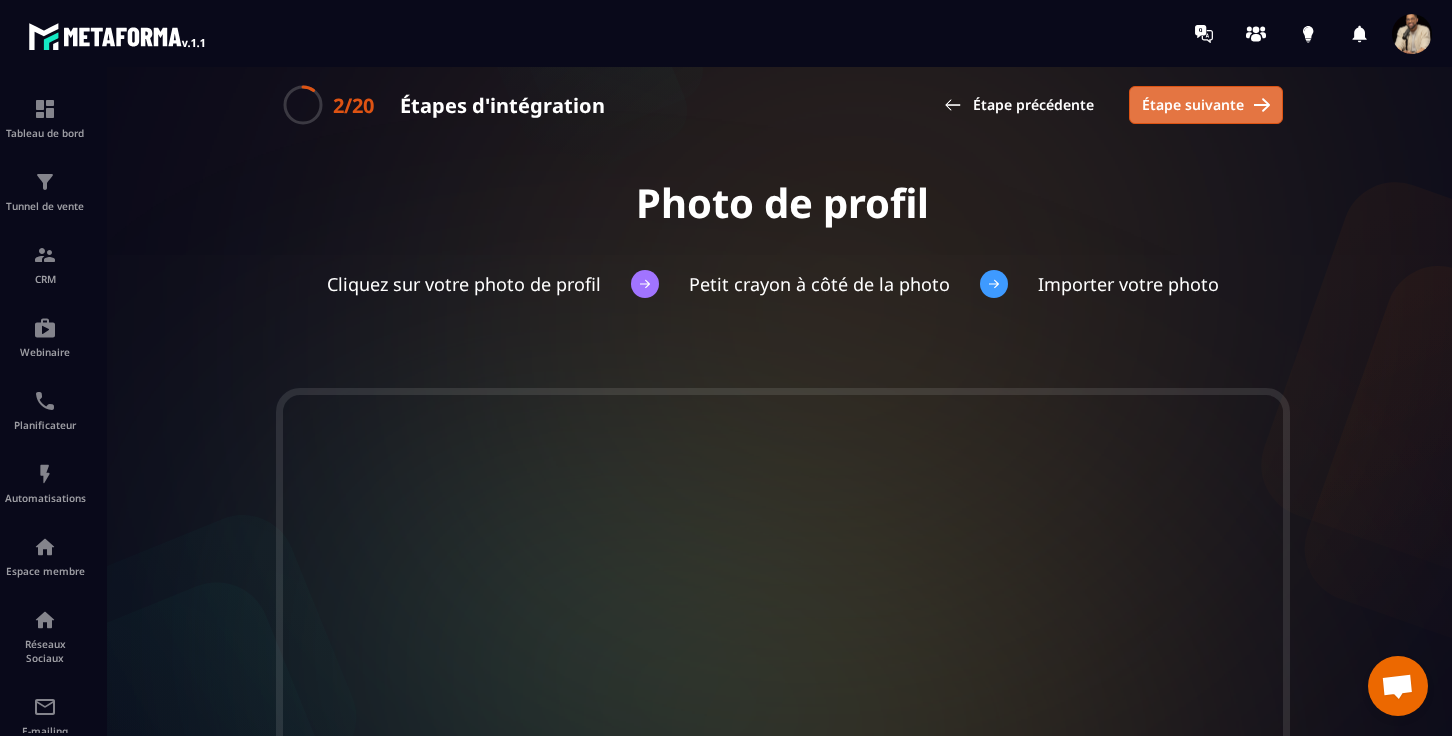click on "Étape suivante" at bounding box center (1206, 105) 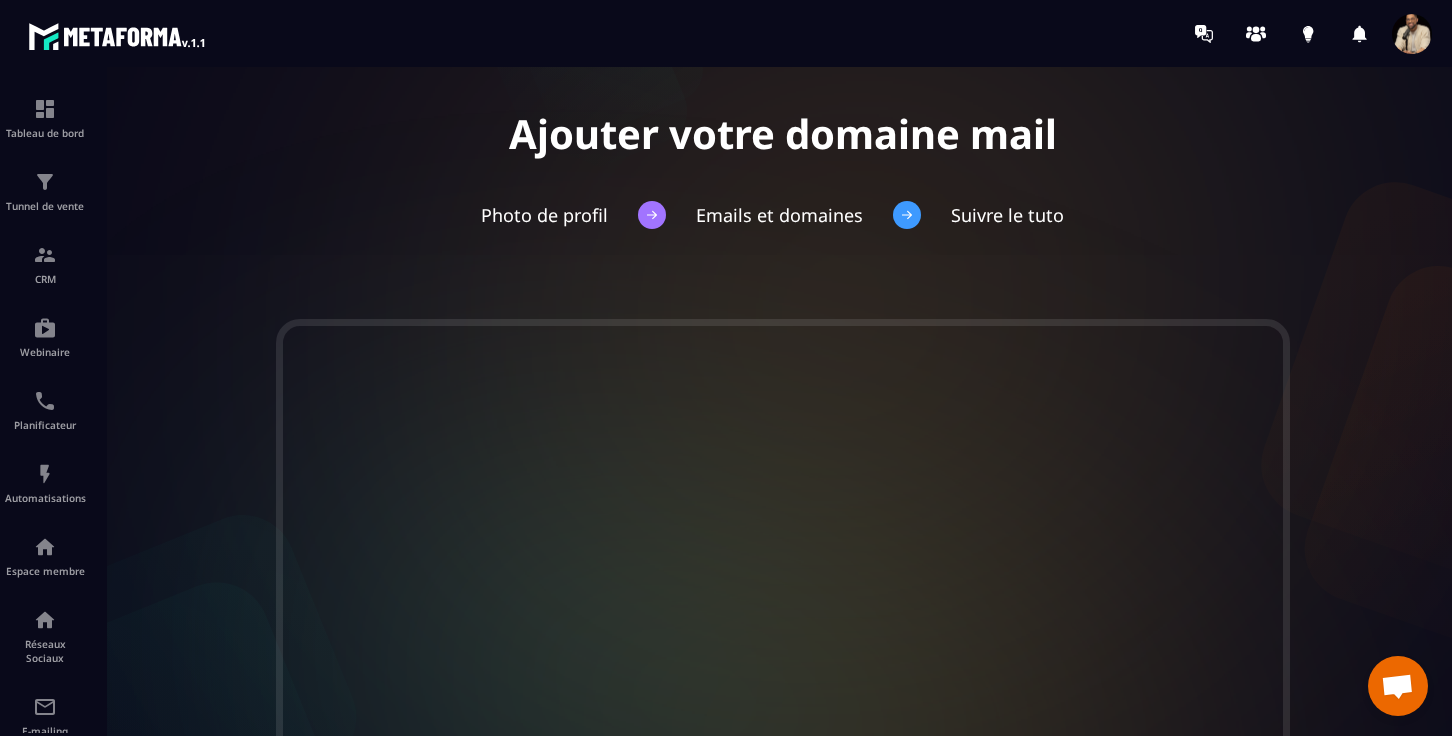 scroll, scrollTop: 0, scrollLeft: 0, axis: both 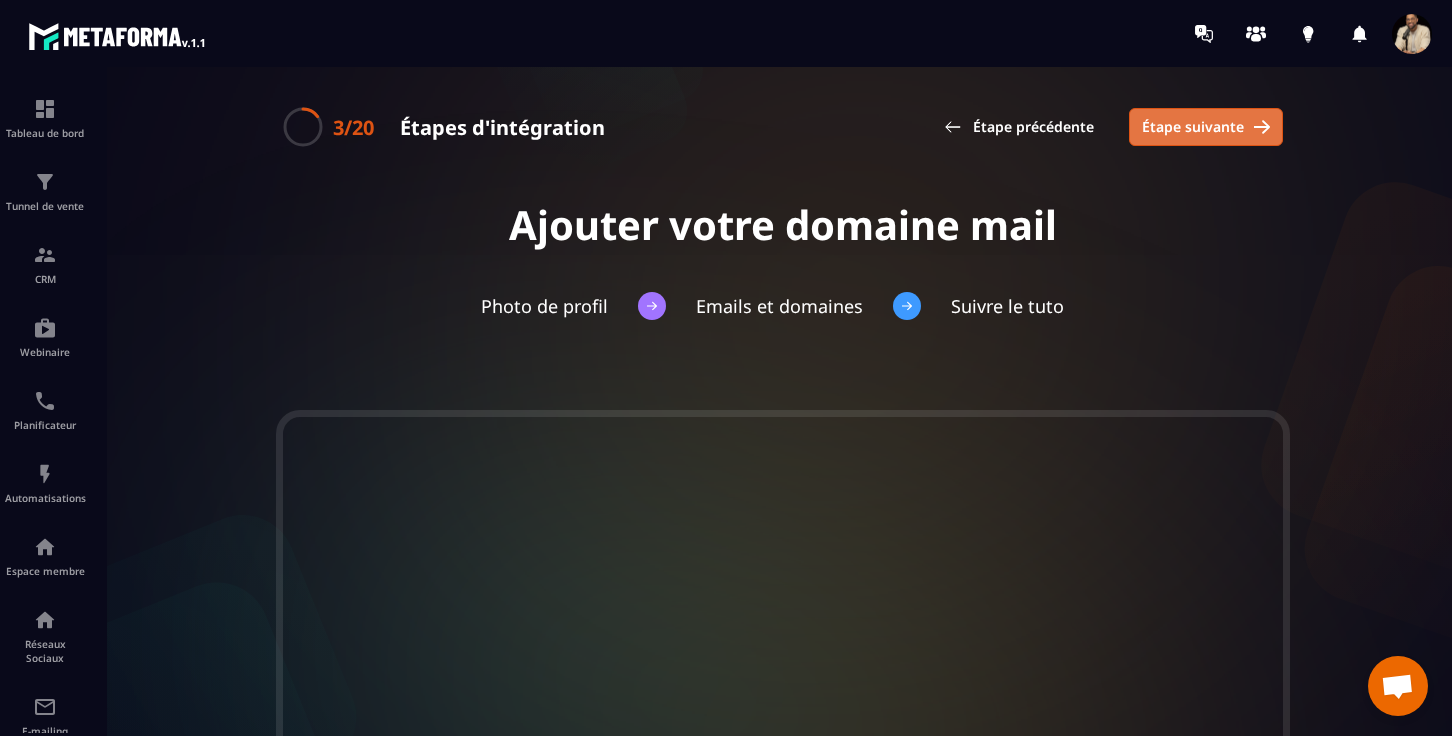 click on "Étape suivante" at bounding box center [1206, 127] 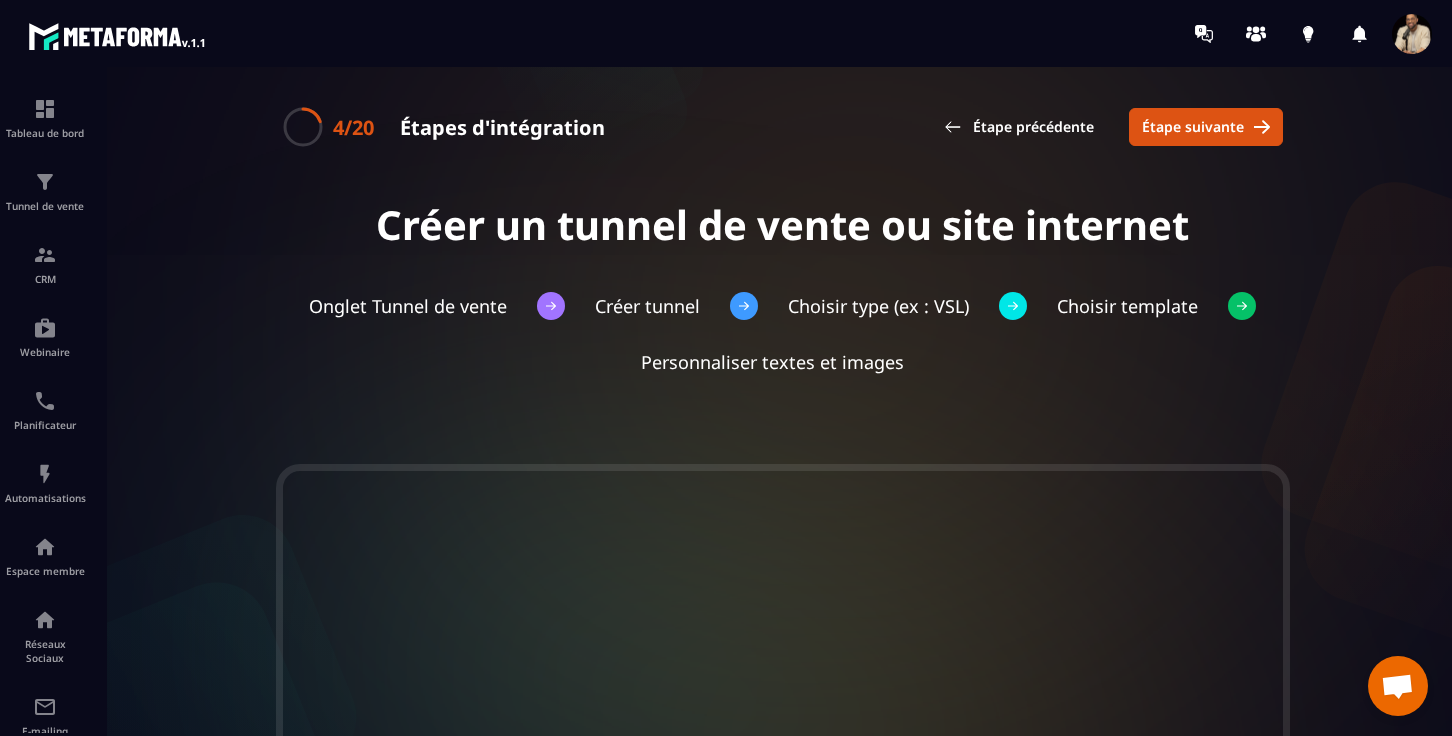 click on "Étape suivante" at bounding box center (1206, 127) 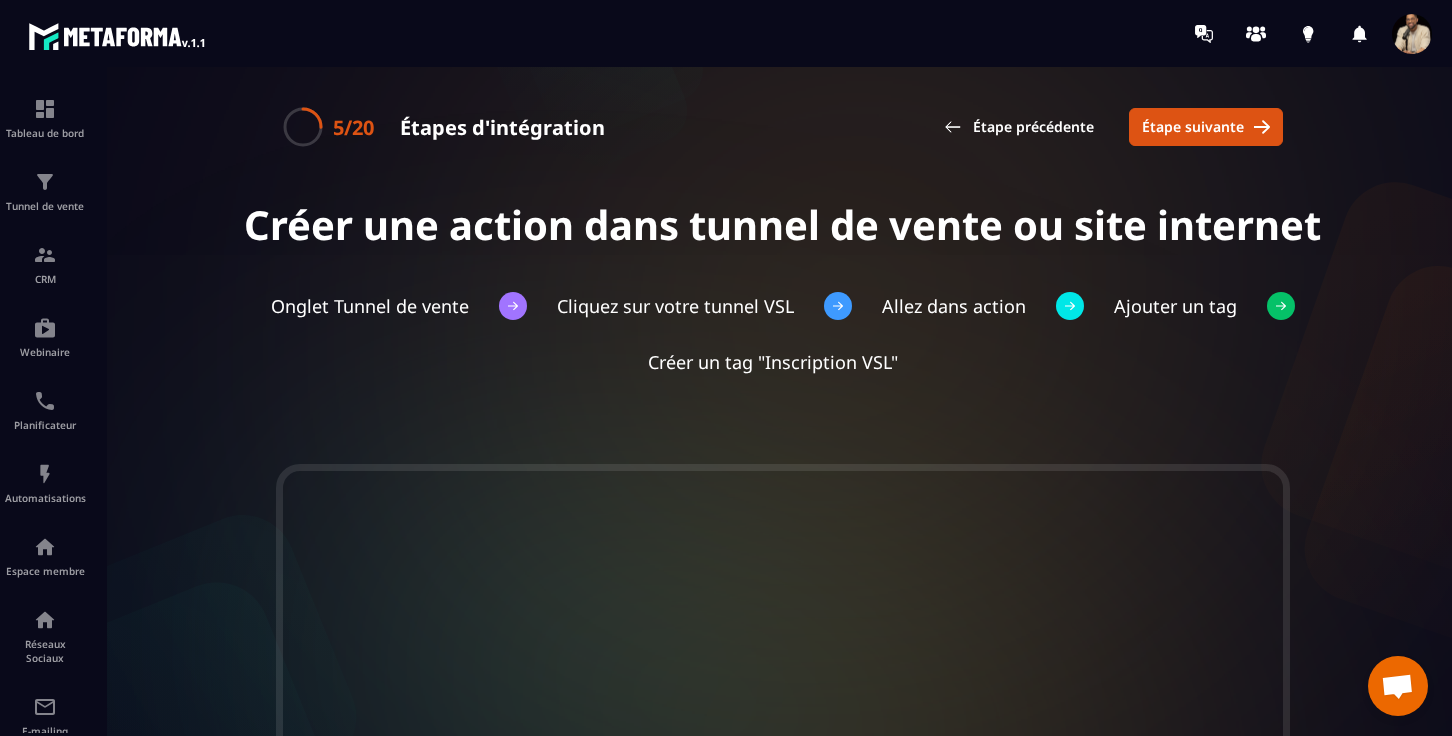 click on "Étape suivante" at bounding box center [1206, 127] 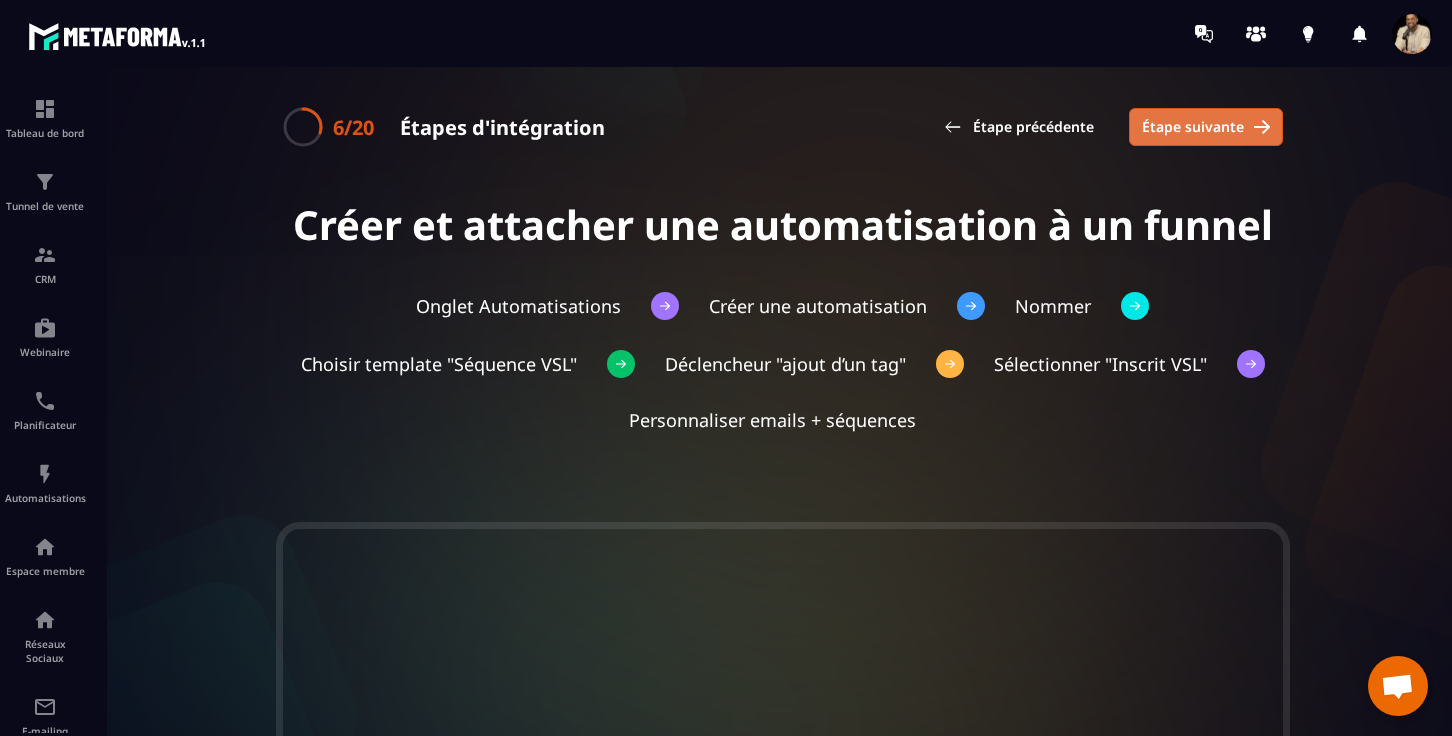 click on "Étape suivante" at bounding box center [1206, 127] 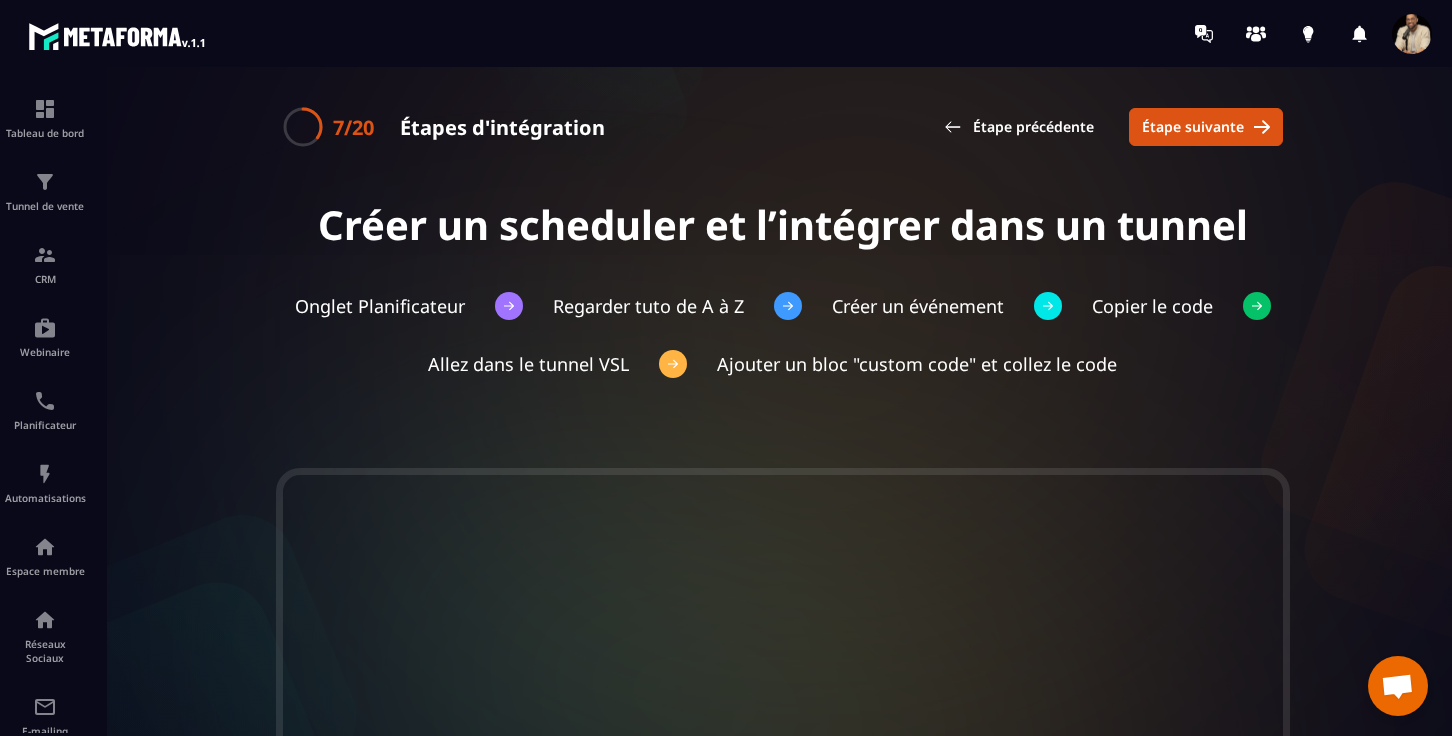 click on "Étape suivante" at bounding box center [1206, 127] 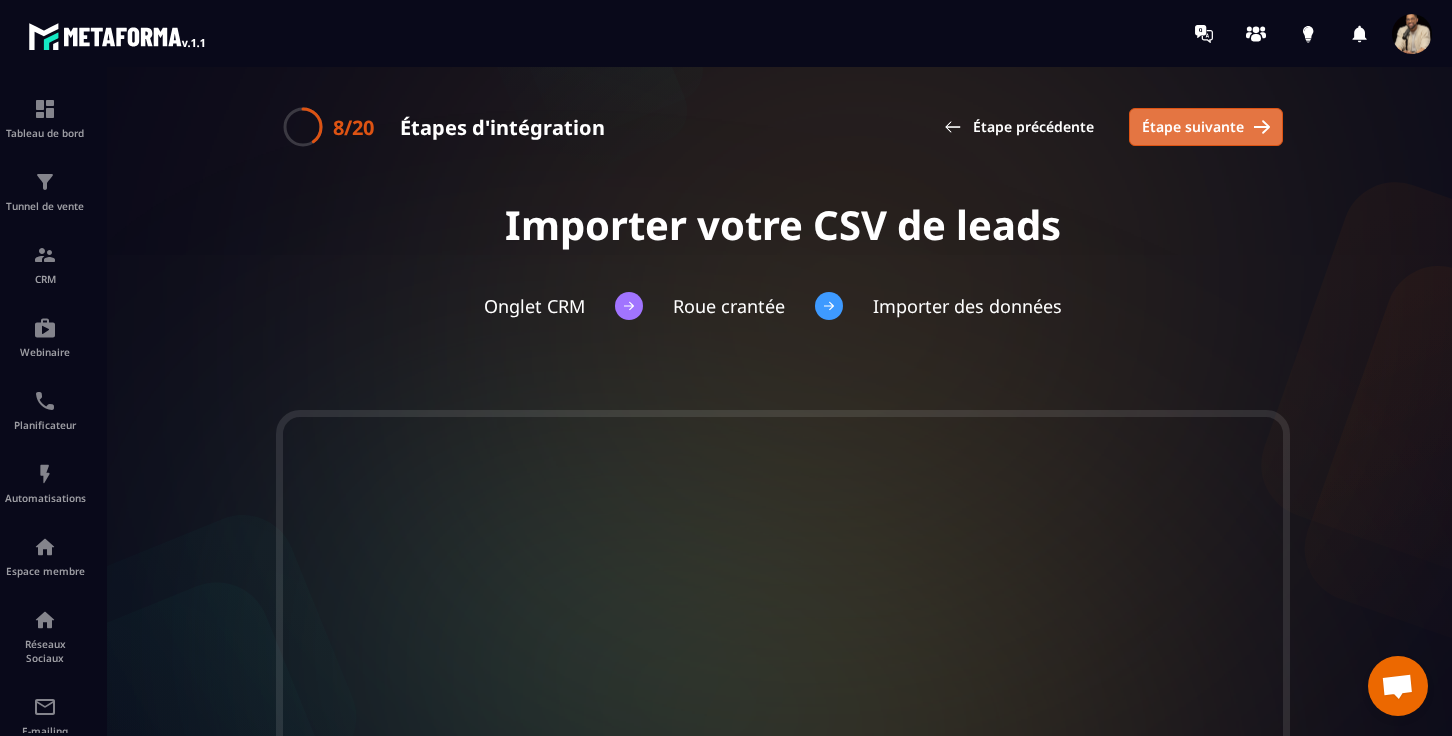 click on "Étape suivante" at bounding box center (1206, 127) 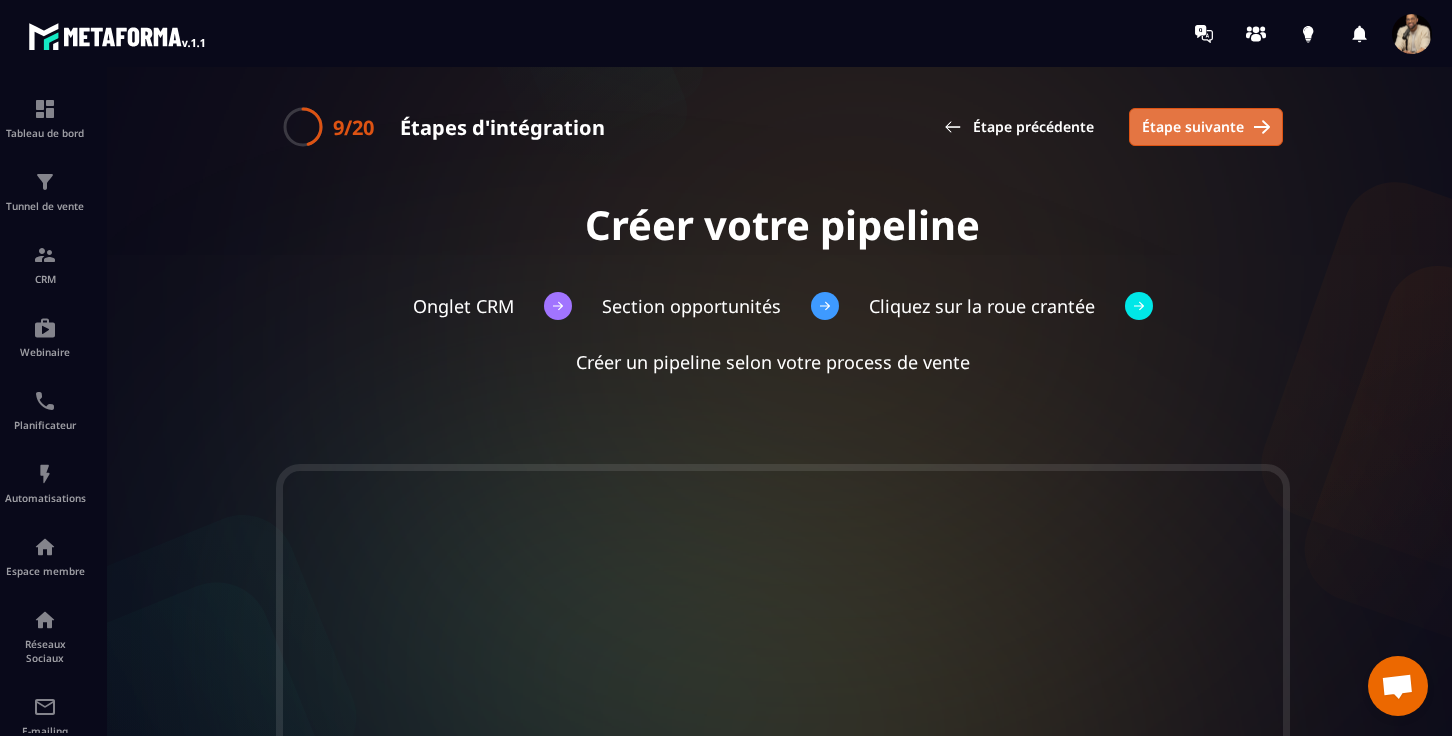 click on "Étape suivante" at bounding box center (1206, 127) 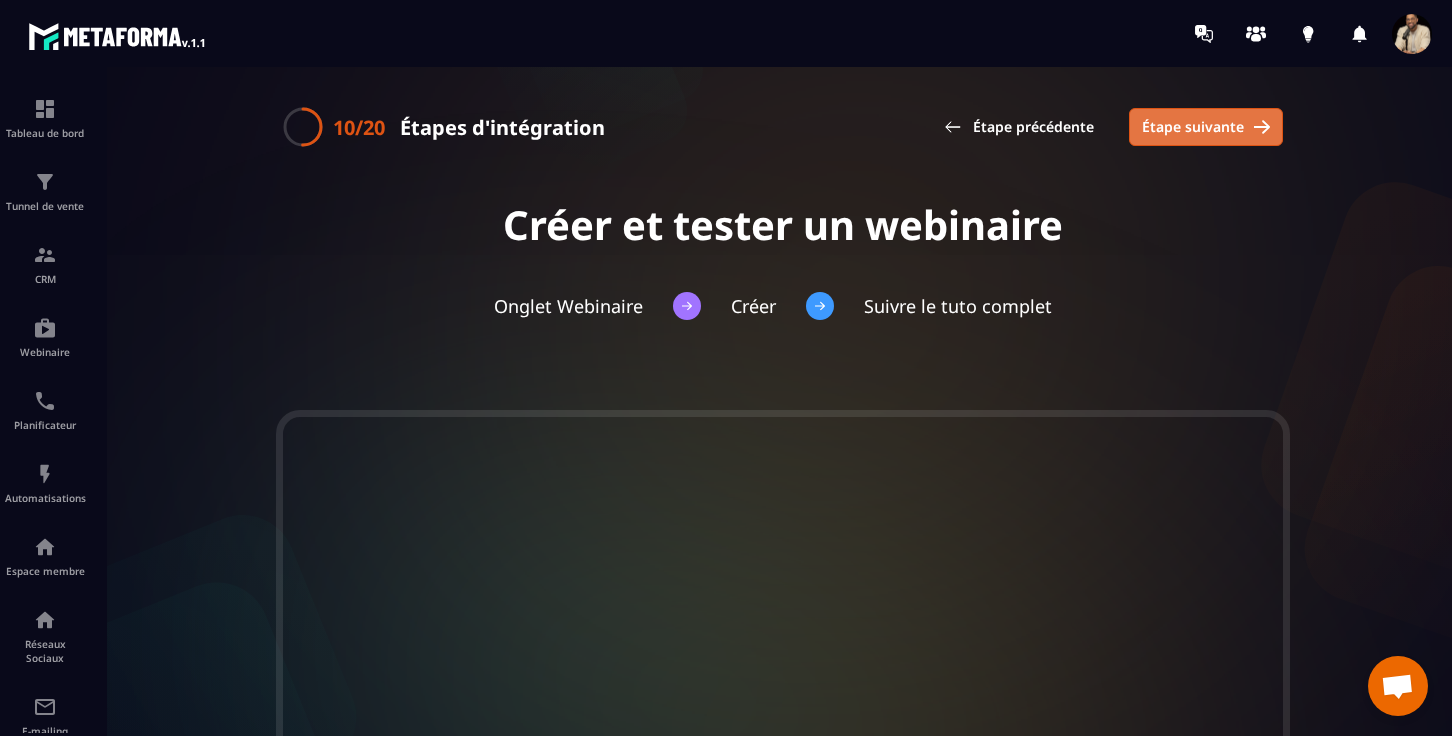 click on "Étape suivante" at bounding box center [1206, 127] 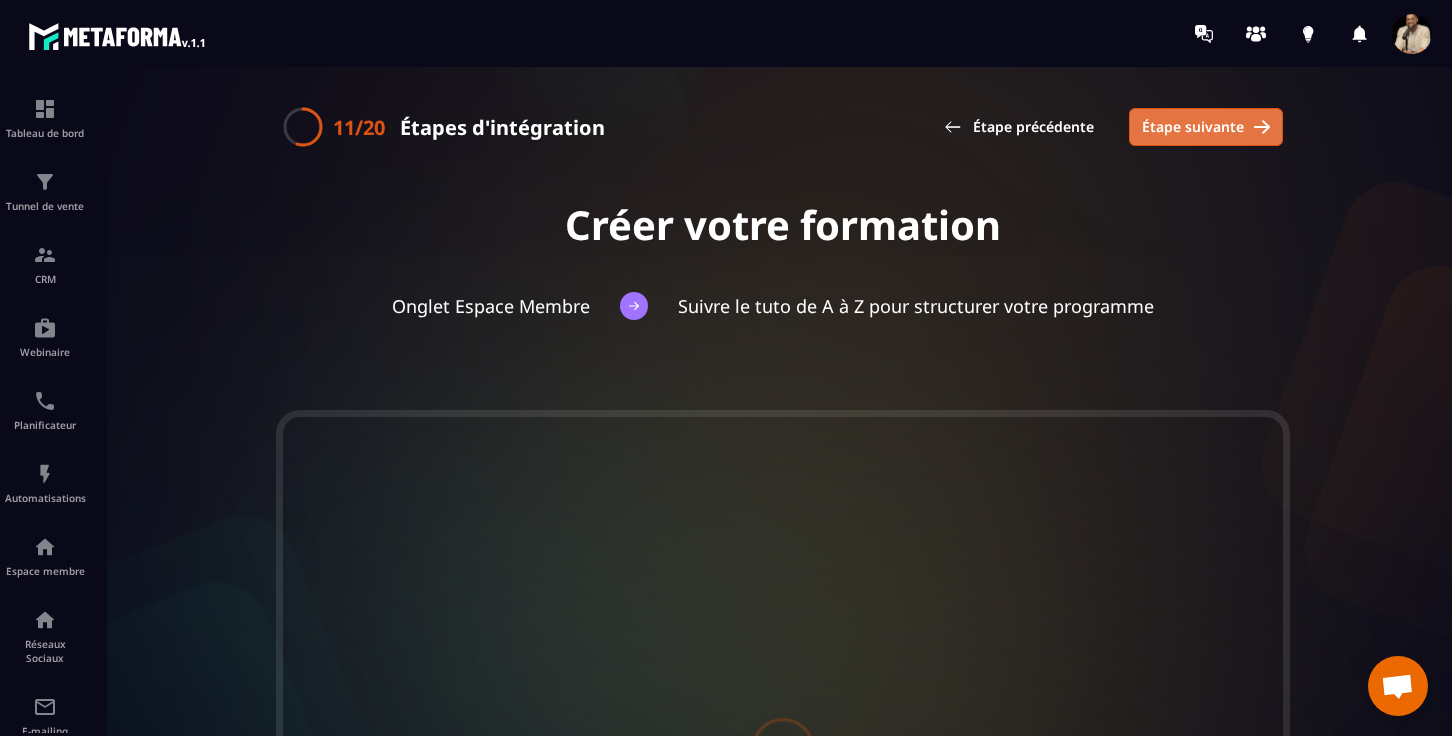 click on "Étape suivante" at bounding box center [1206, 127] 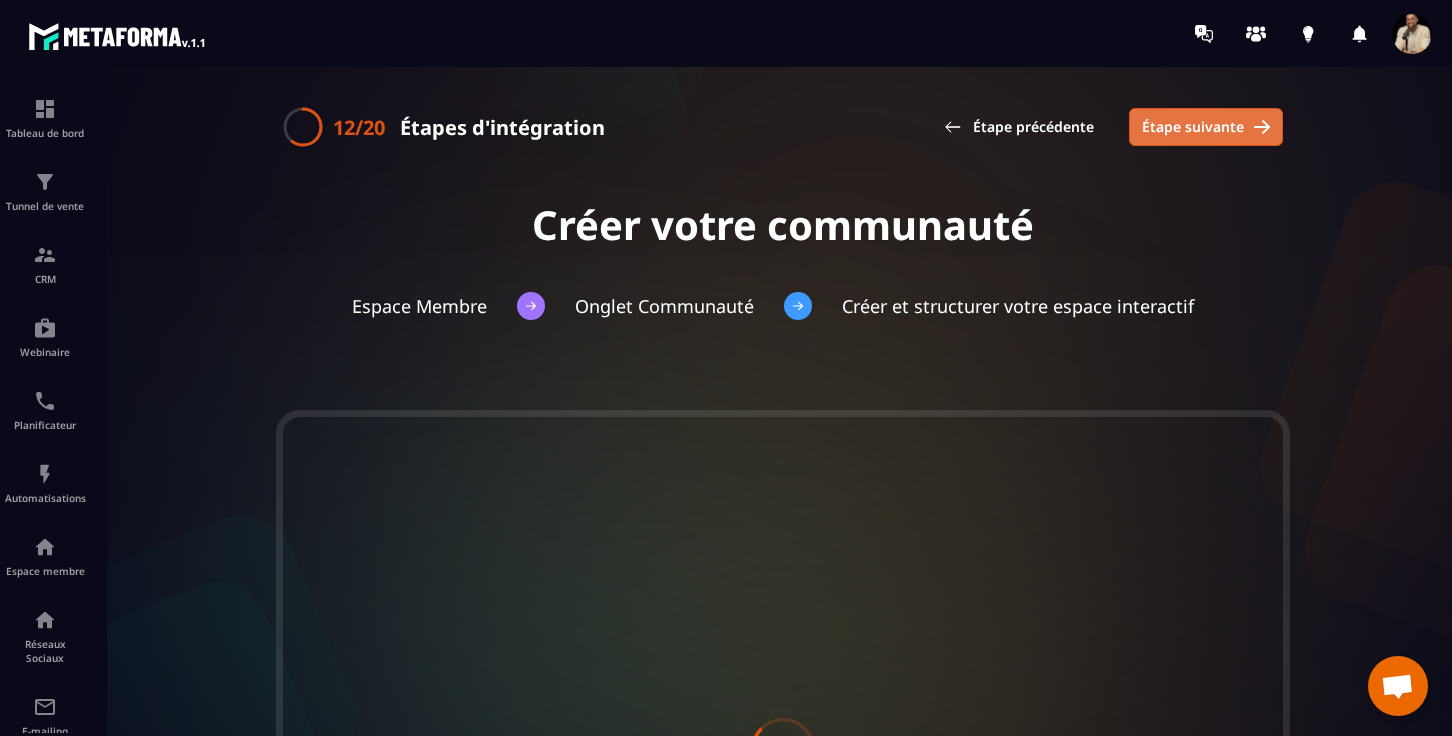click on "Étape suivante" at bounding box center [1206, 127] 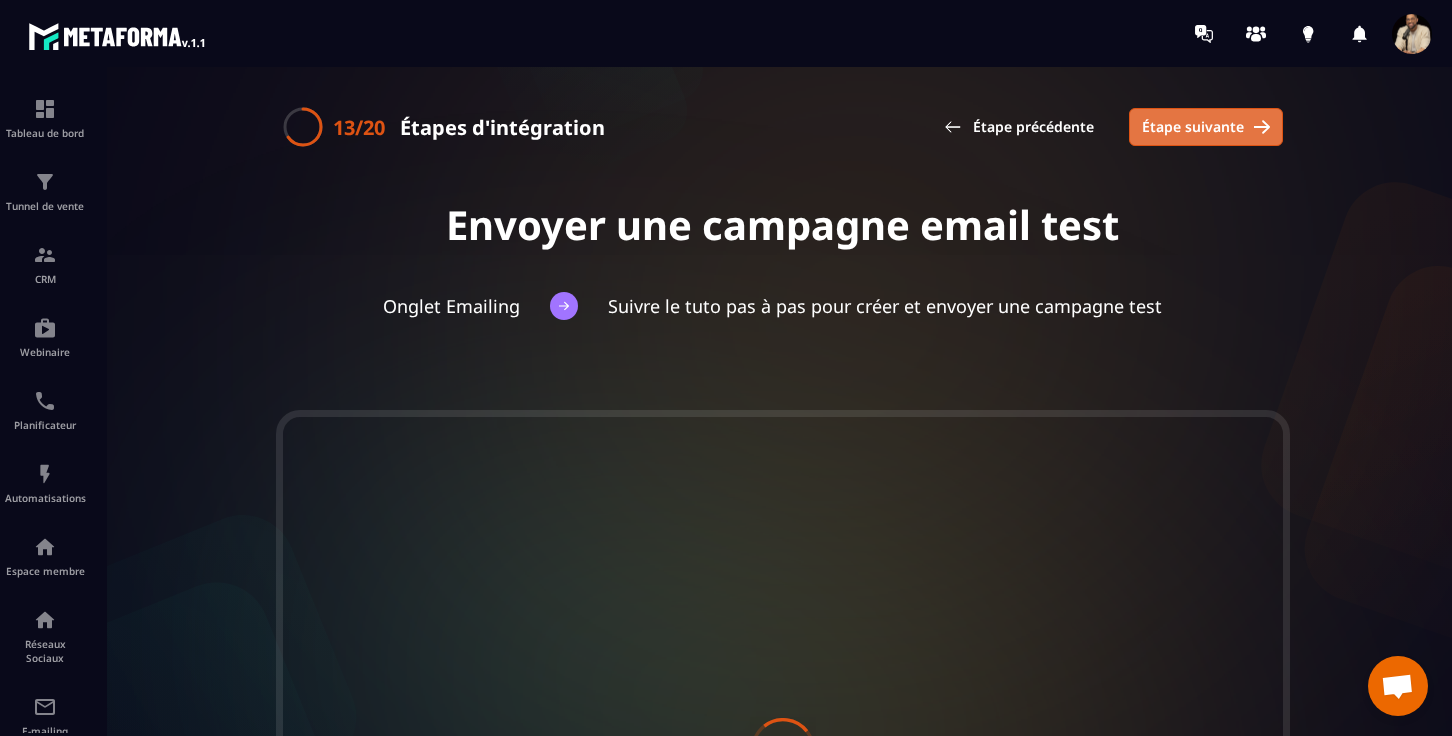 click on "Étape suivante" at bounding box center [1206, 127] 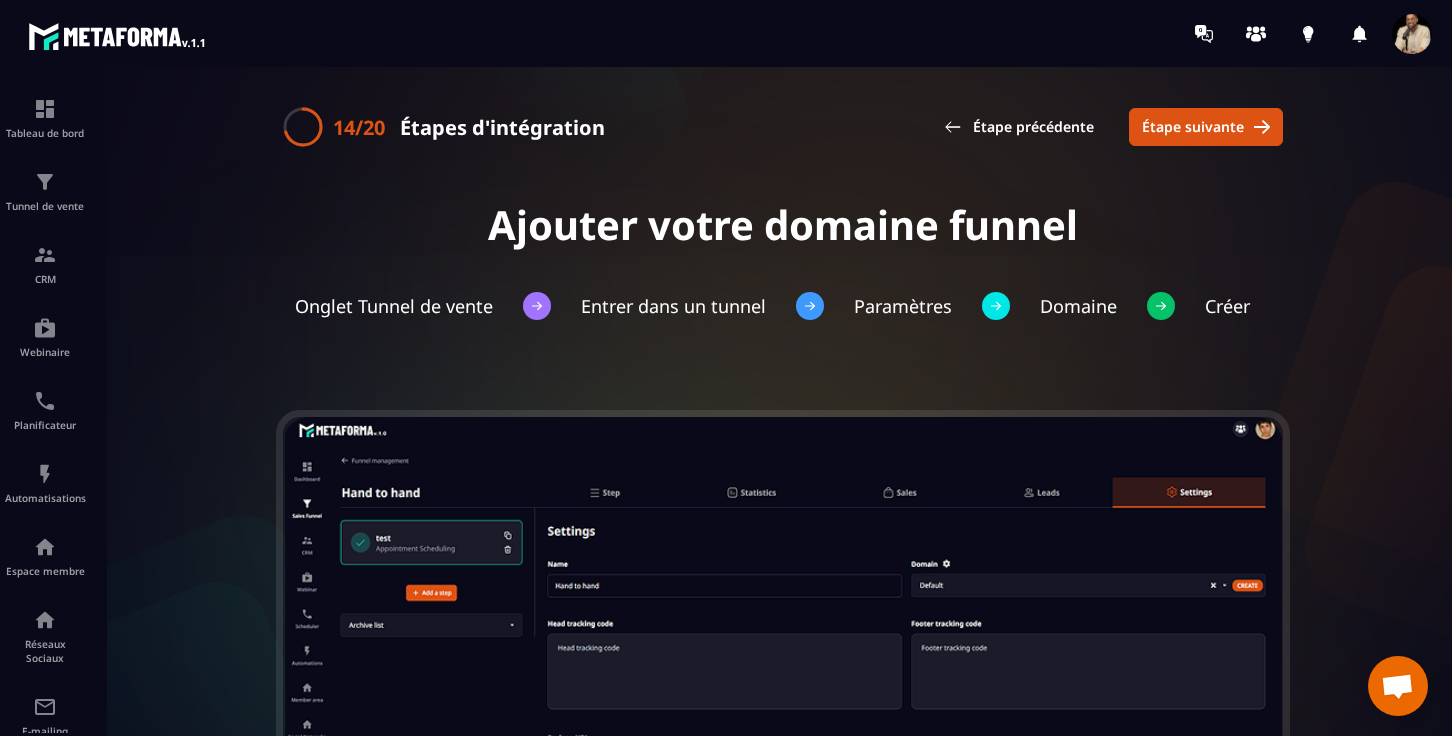click on "Étape suivante" at bounding box center [1206, 127] 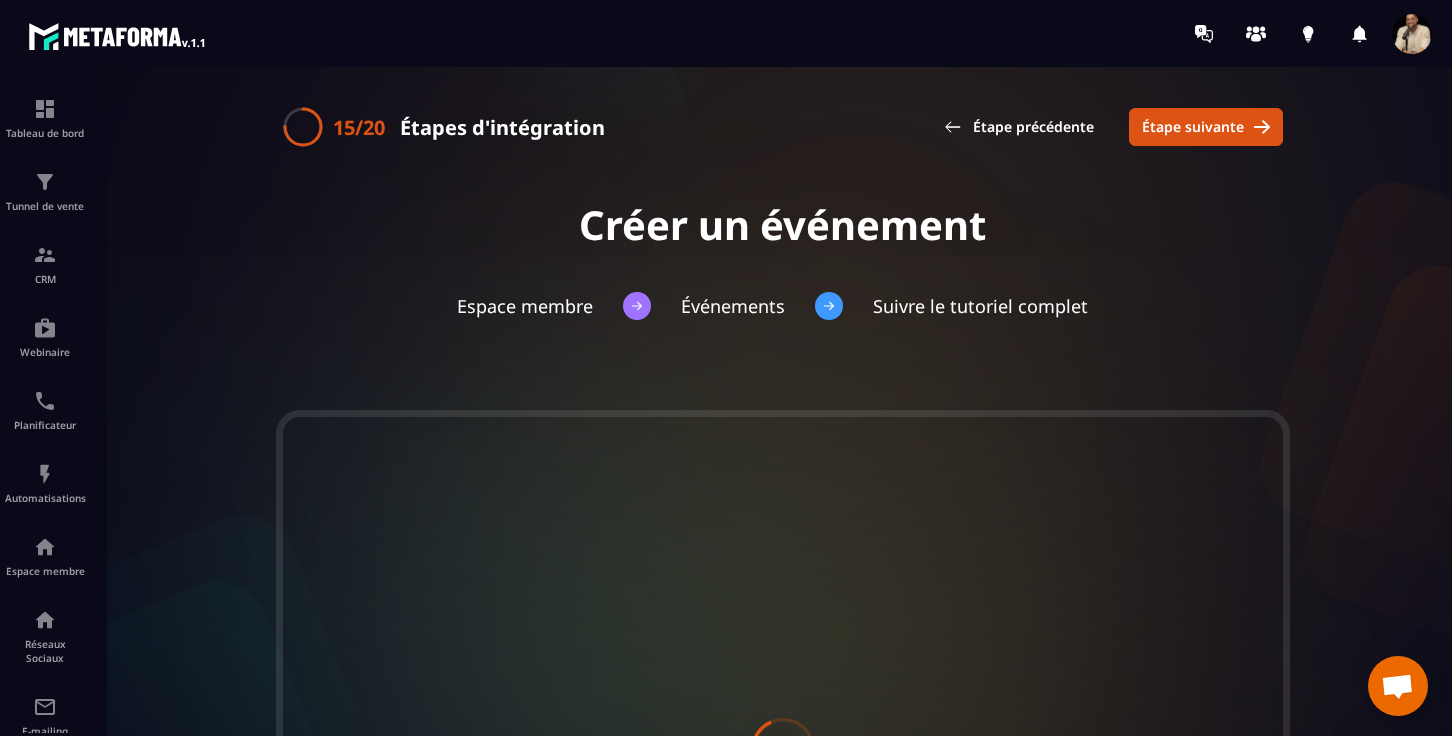 click on "Étape suivante" at bounding box center [1206, 127] 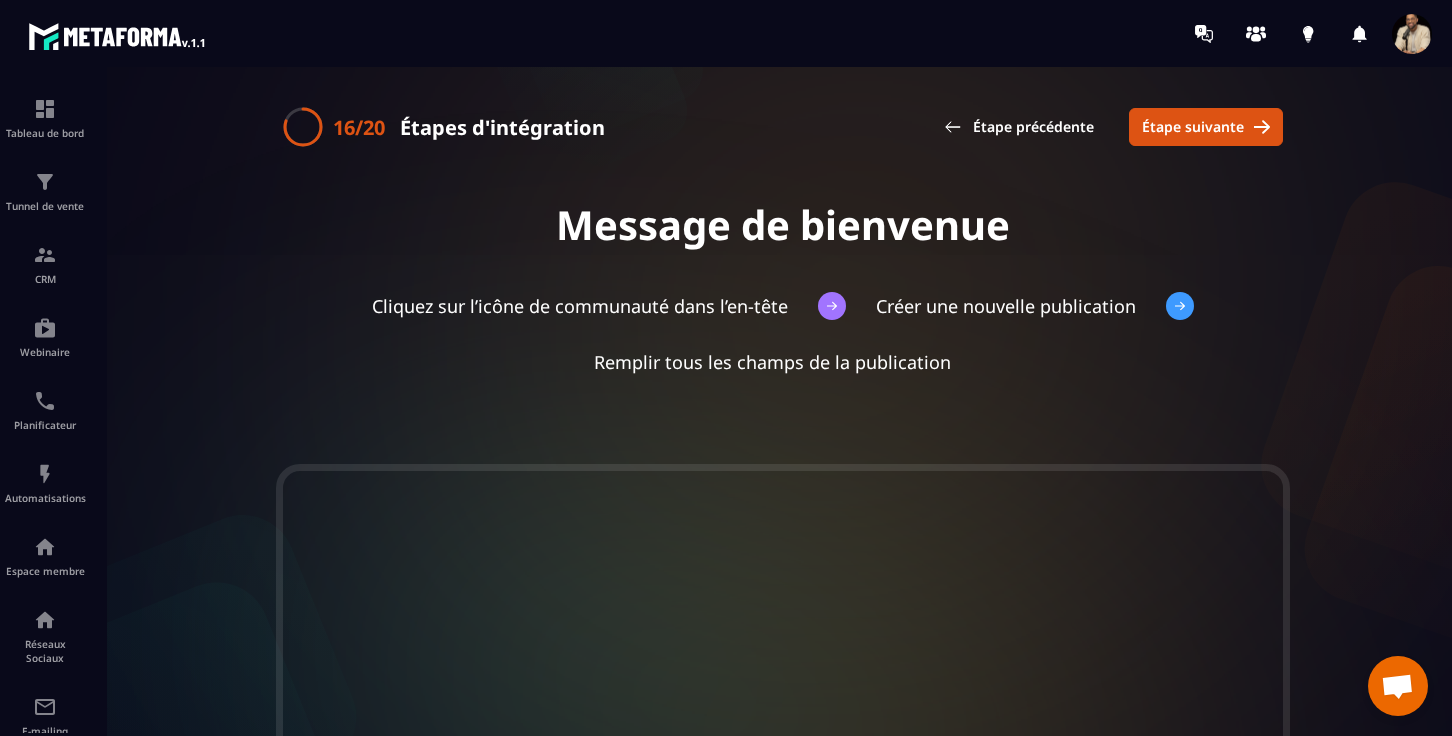 click on "Étape suivante" at bounding box center (1206, 127) 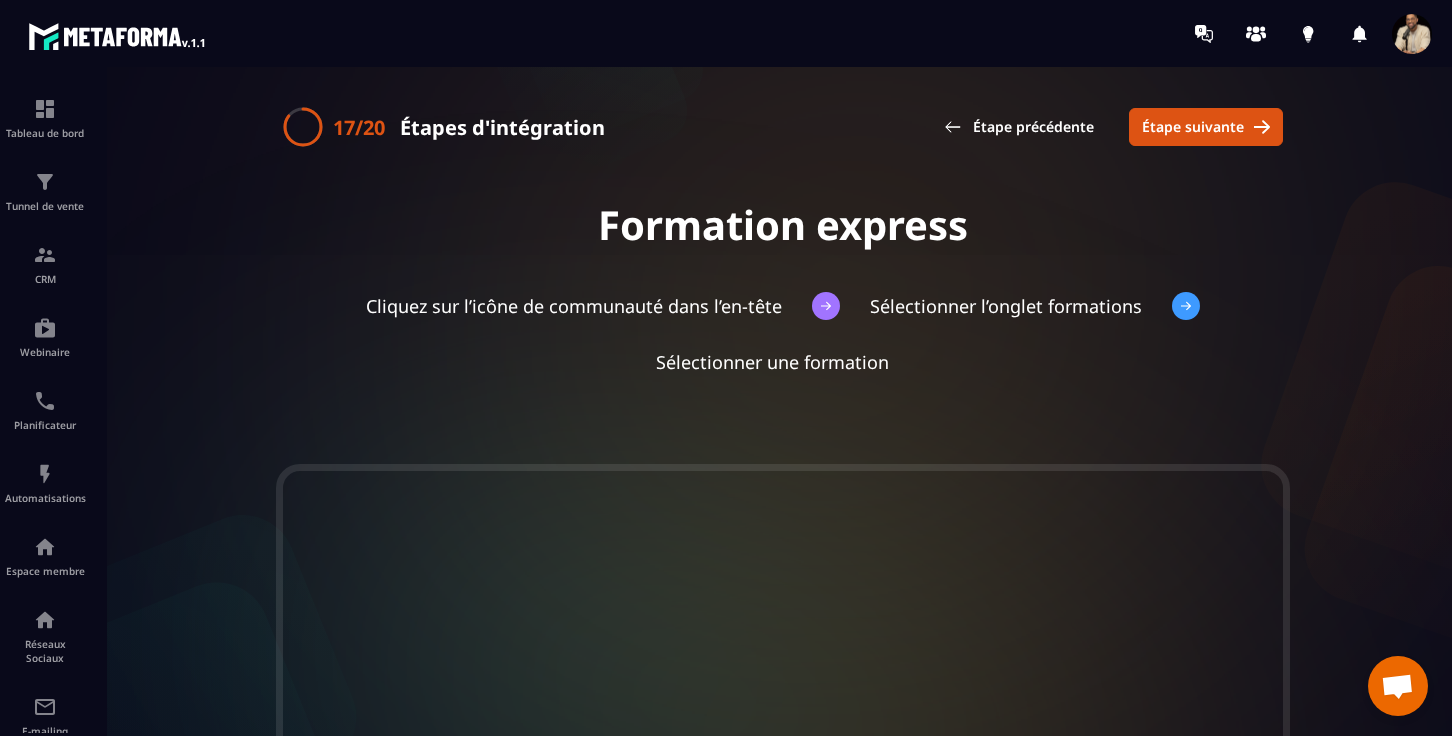 click on "Étape suivante" at bounding box center (1206, 127) 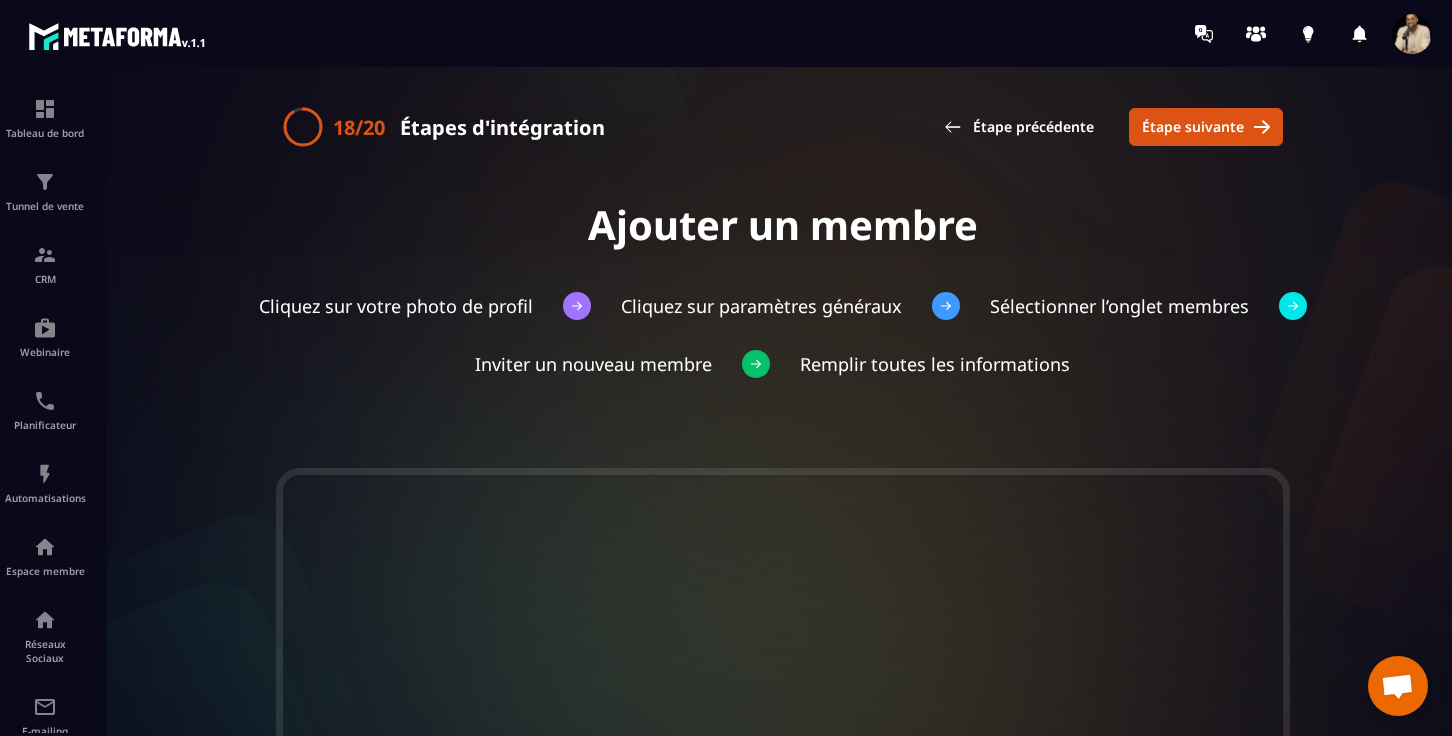 click on "Étape suivante" at bounding box center (1206, 127) 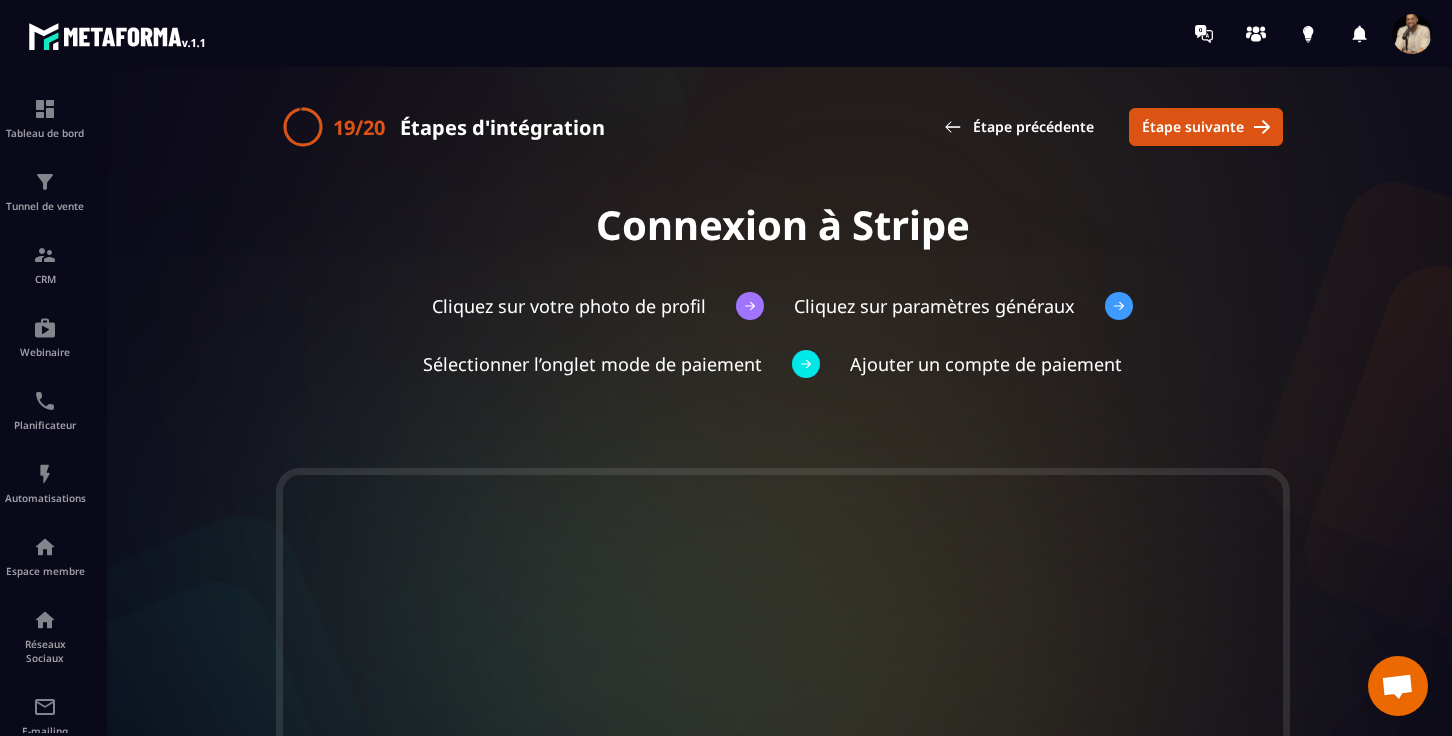 click on "Étape suivante" at bounding box center [1206, 127] 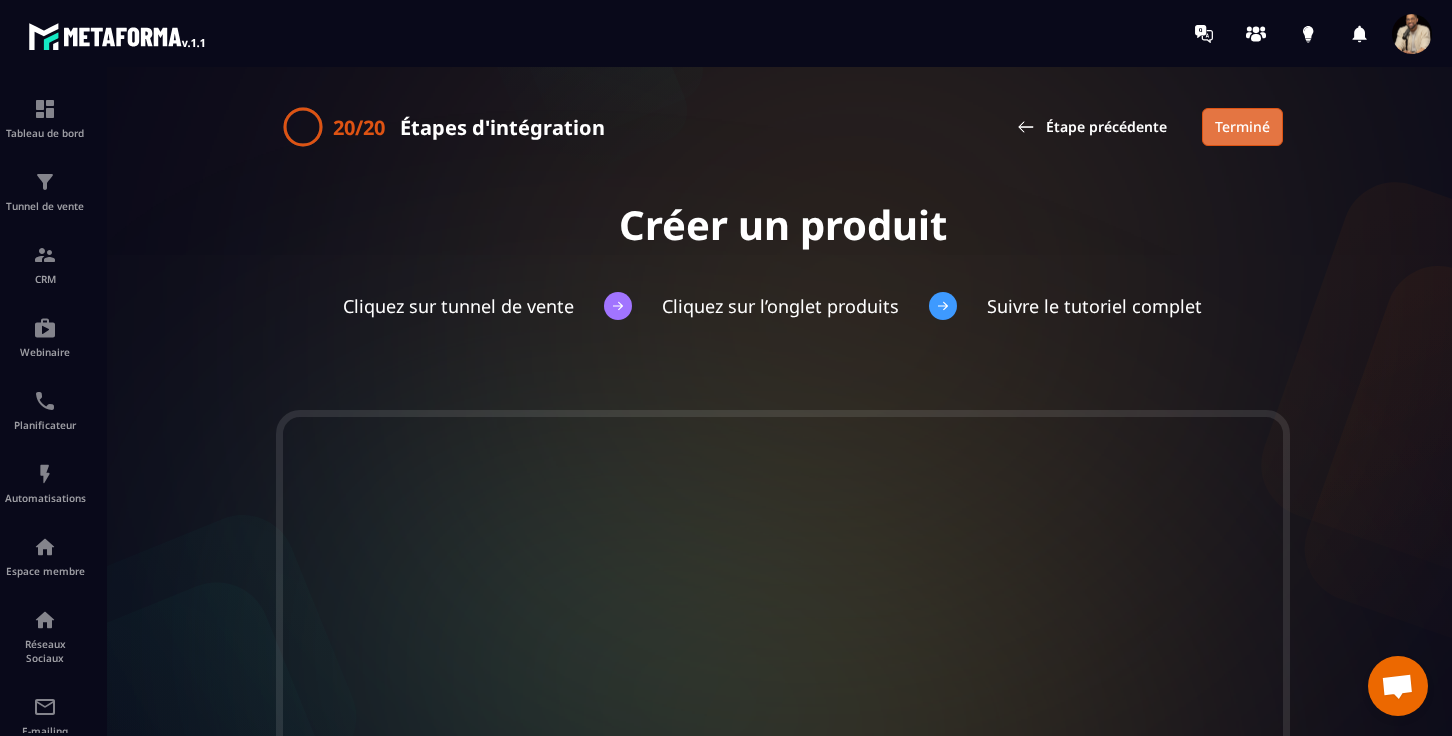 click on "Terminé" at bounding box center (1242, 127) 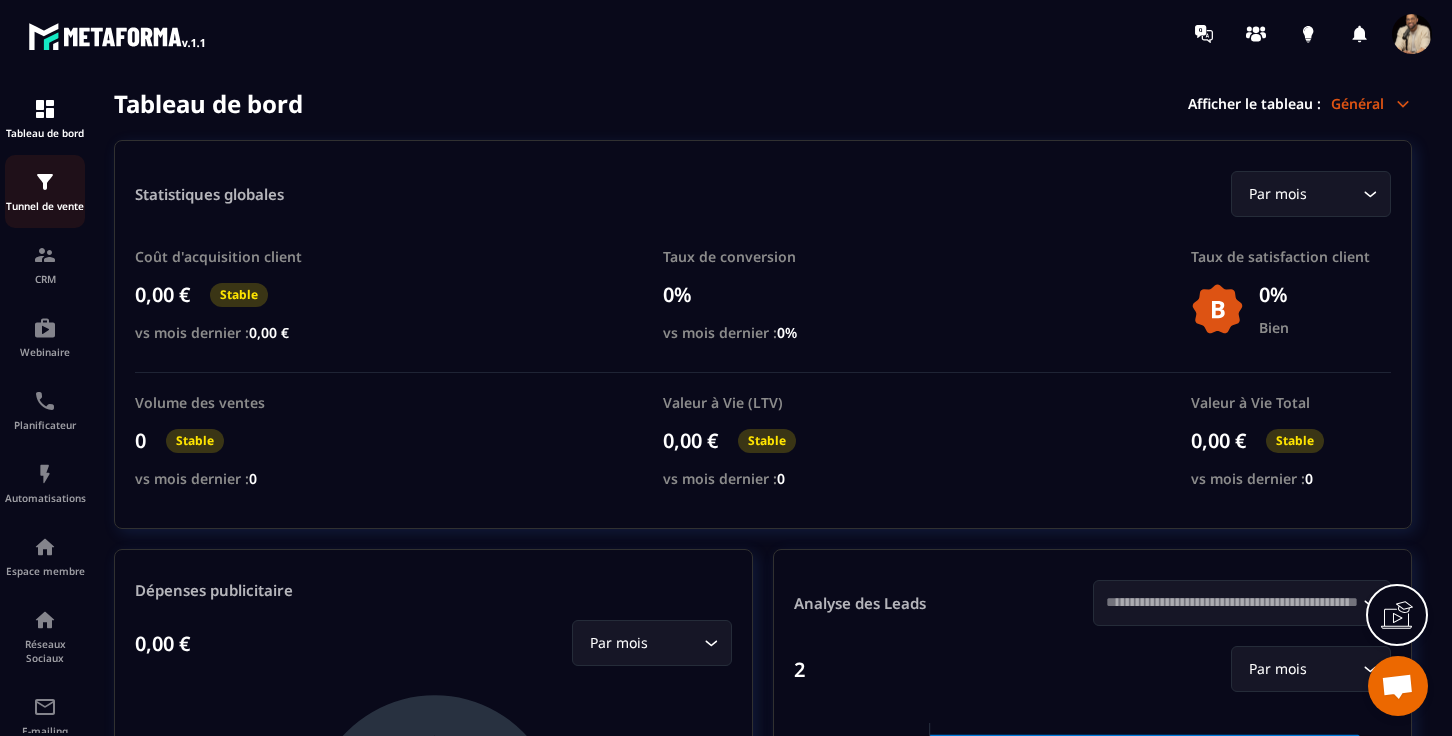 click on "Tunnel de vente" at bounding box center [45, 206] 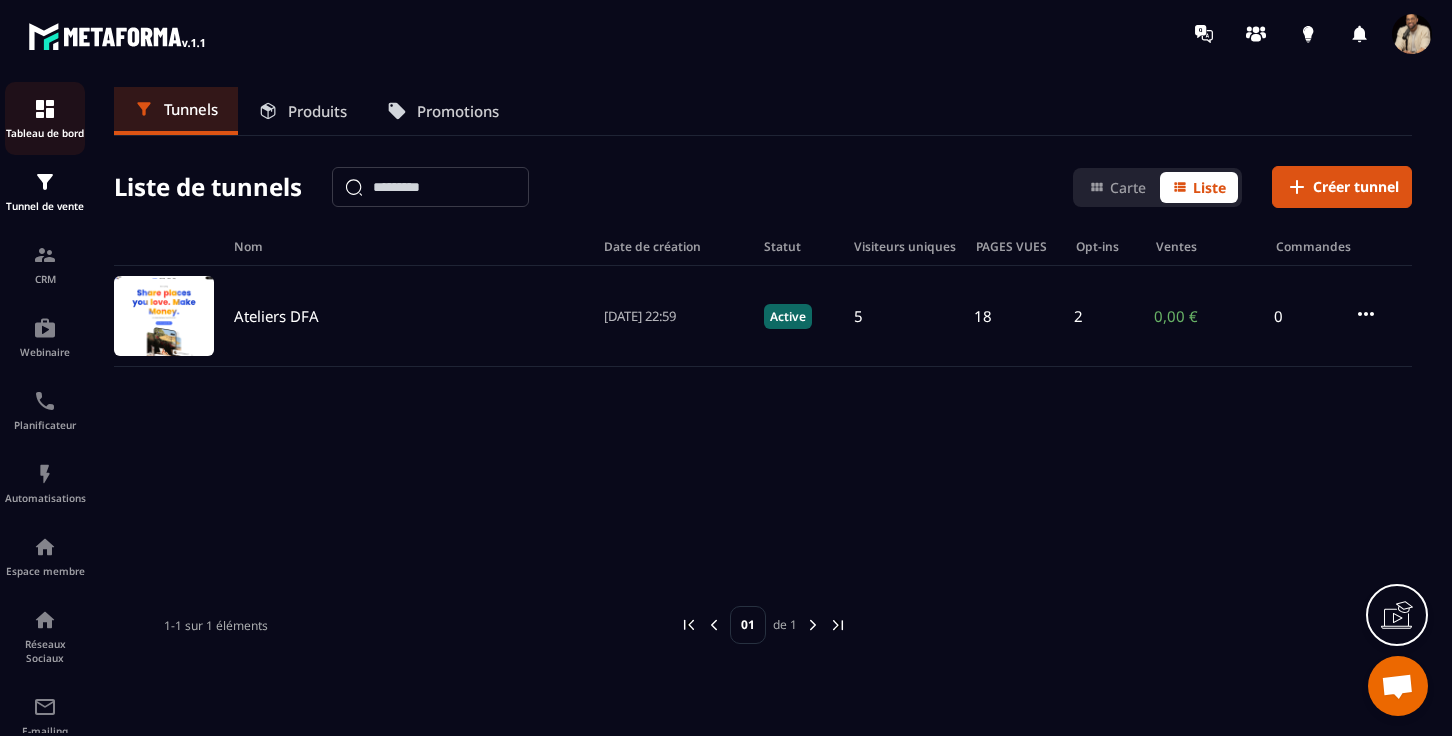 click on "Tableau de bord" at bounding box center (45, 118) 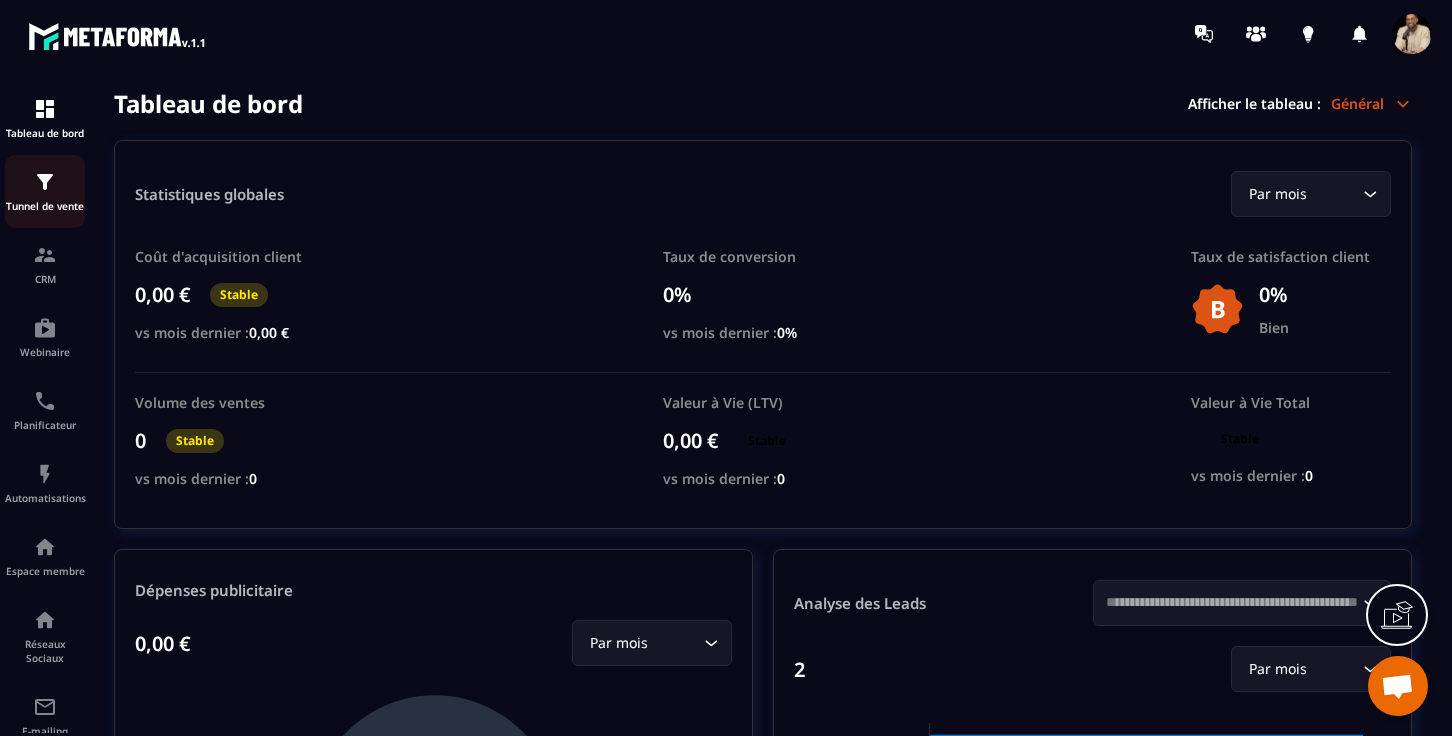 click at bounding box center (45, 182) 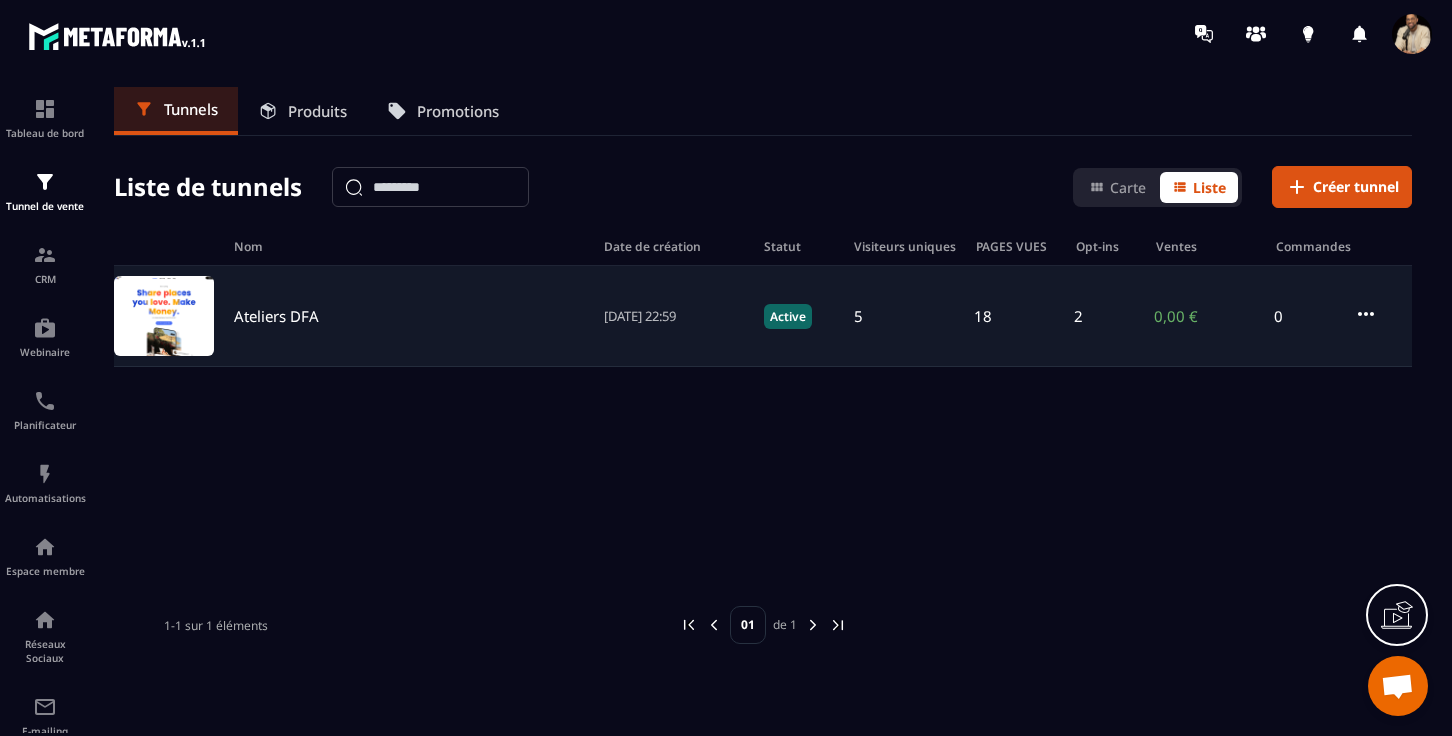 click on "Ateliers DFA" at bounding box center [276, 316] 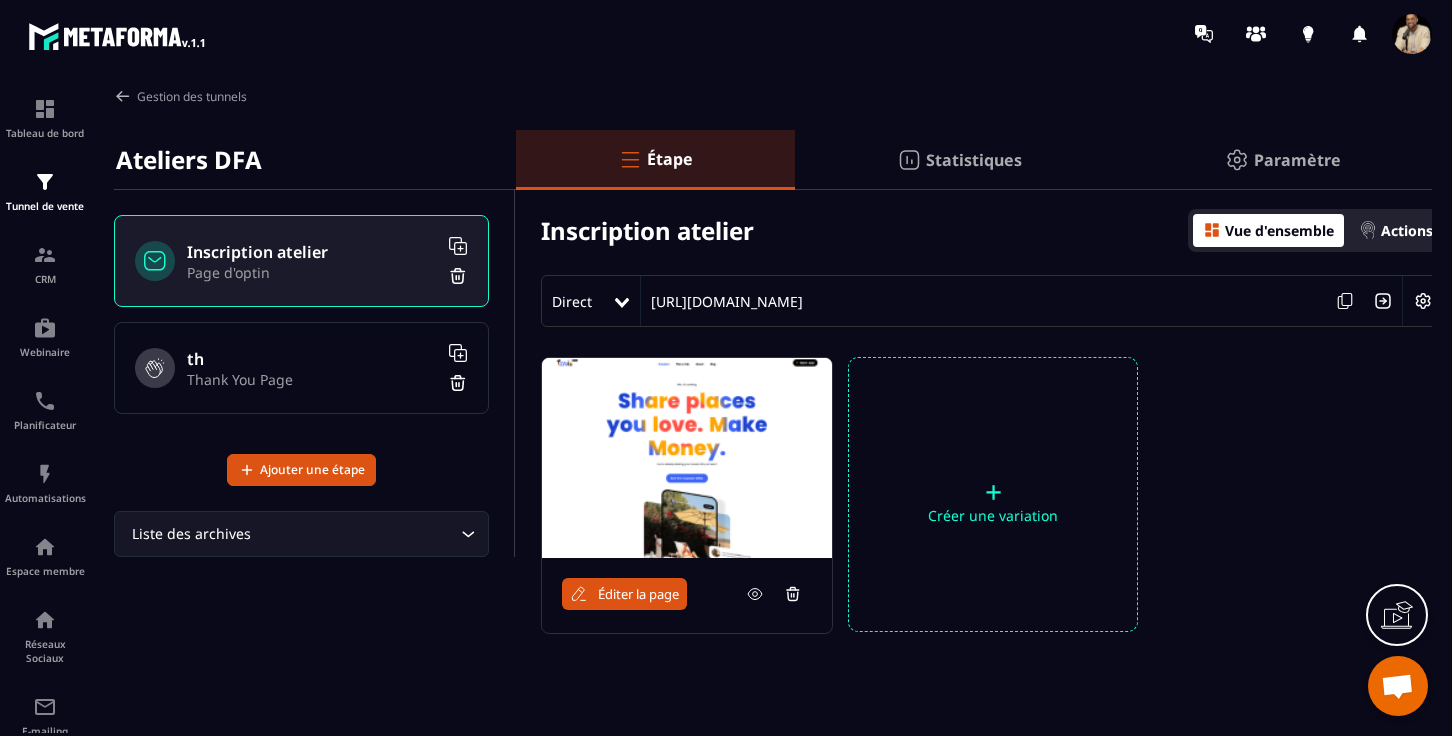 click on "th" at bounding box center (312, 359) 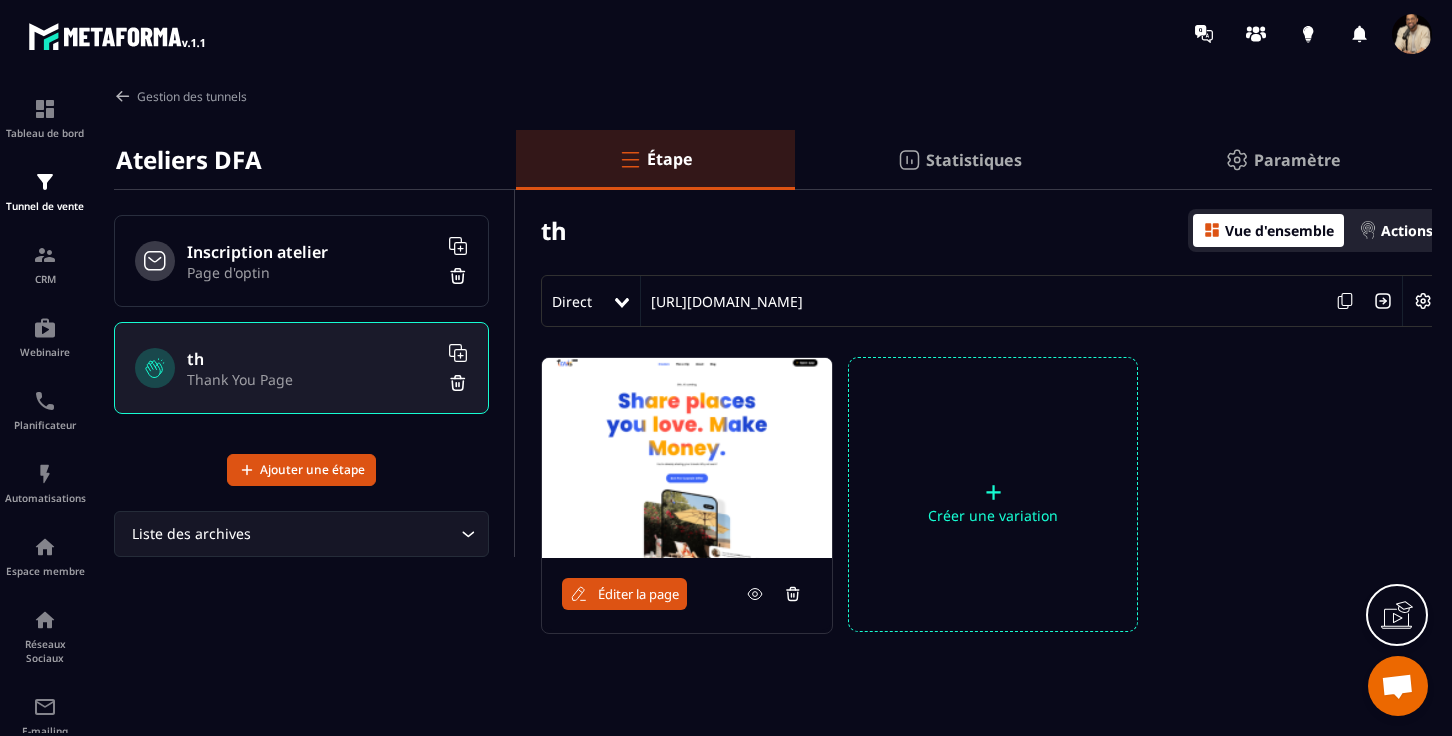 click on "Page d'optin" at bounding box center [312, 272] 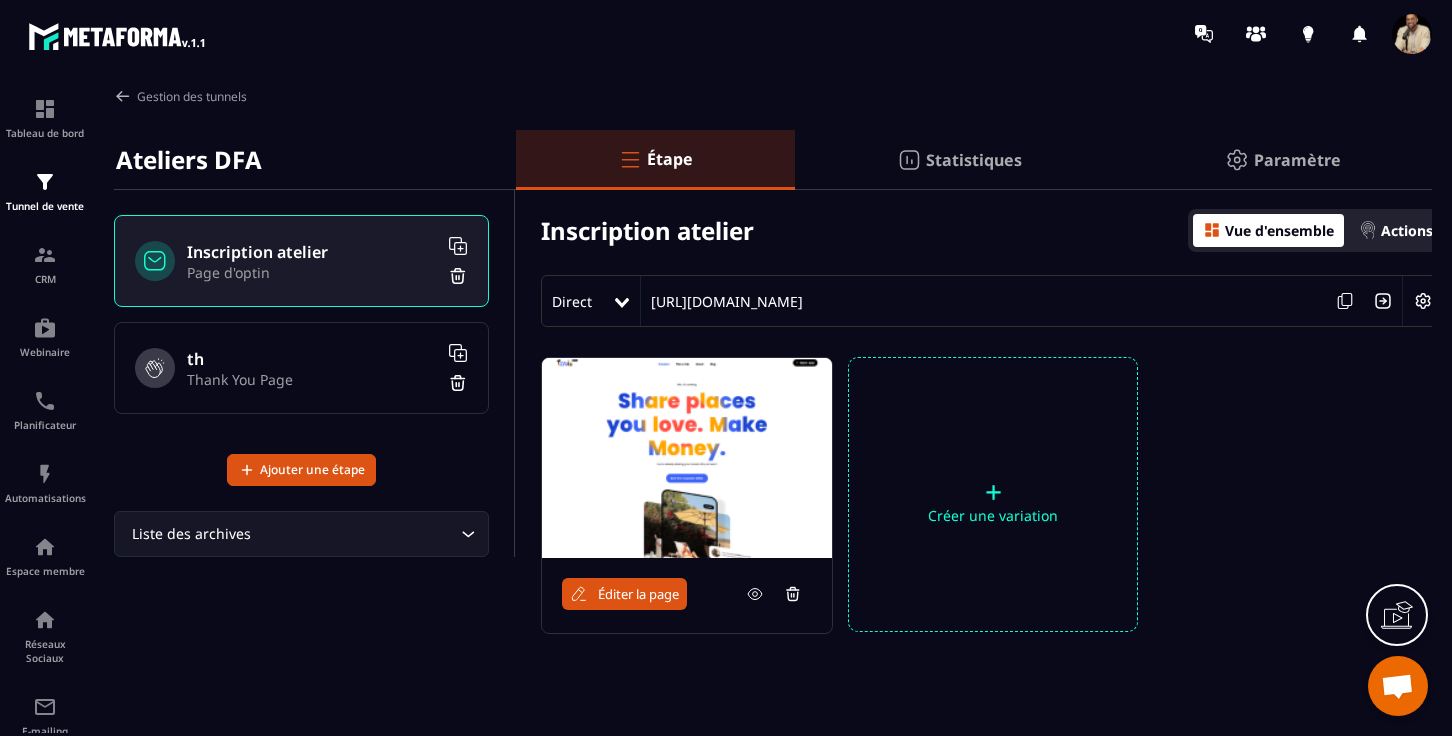 click on "Éditer la page" at bounding box center [624, 594] 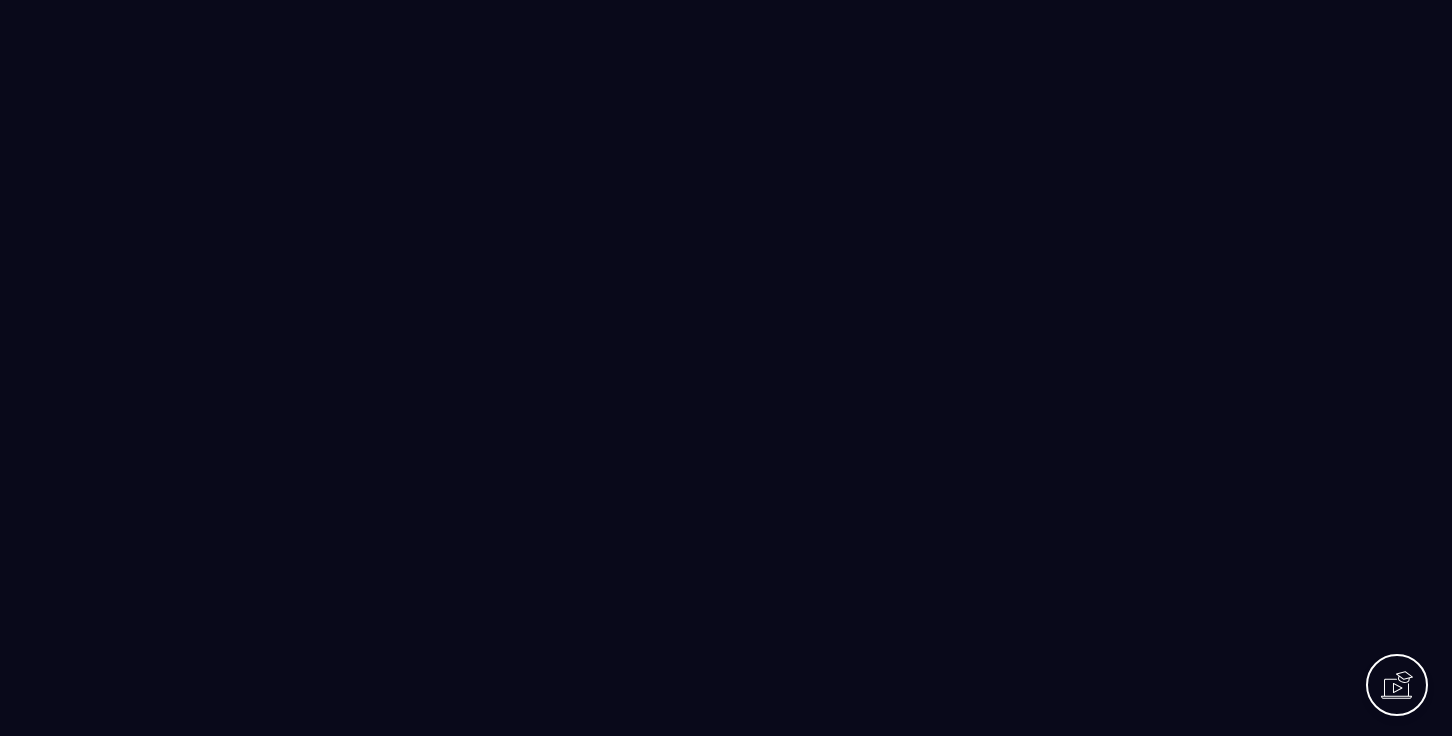 scroll, scrollTop: 0, scrollLeft: 0, axis: both 